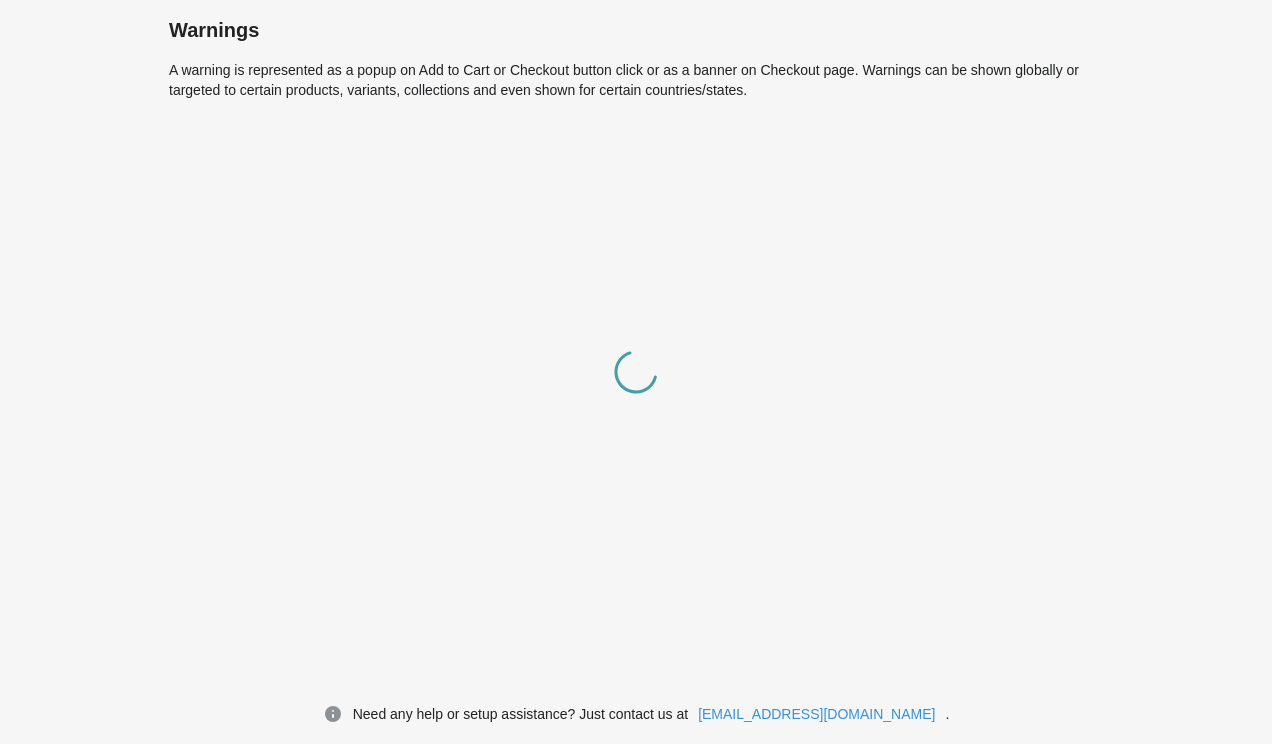 scroll, scrollTop: 0, scrollLeft: 0, axis: both 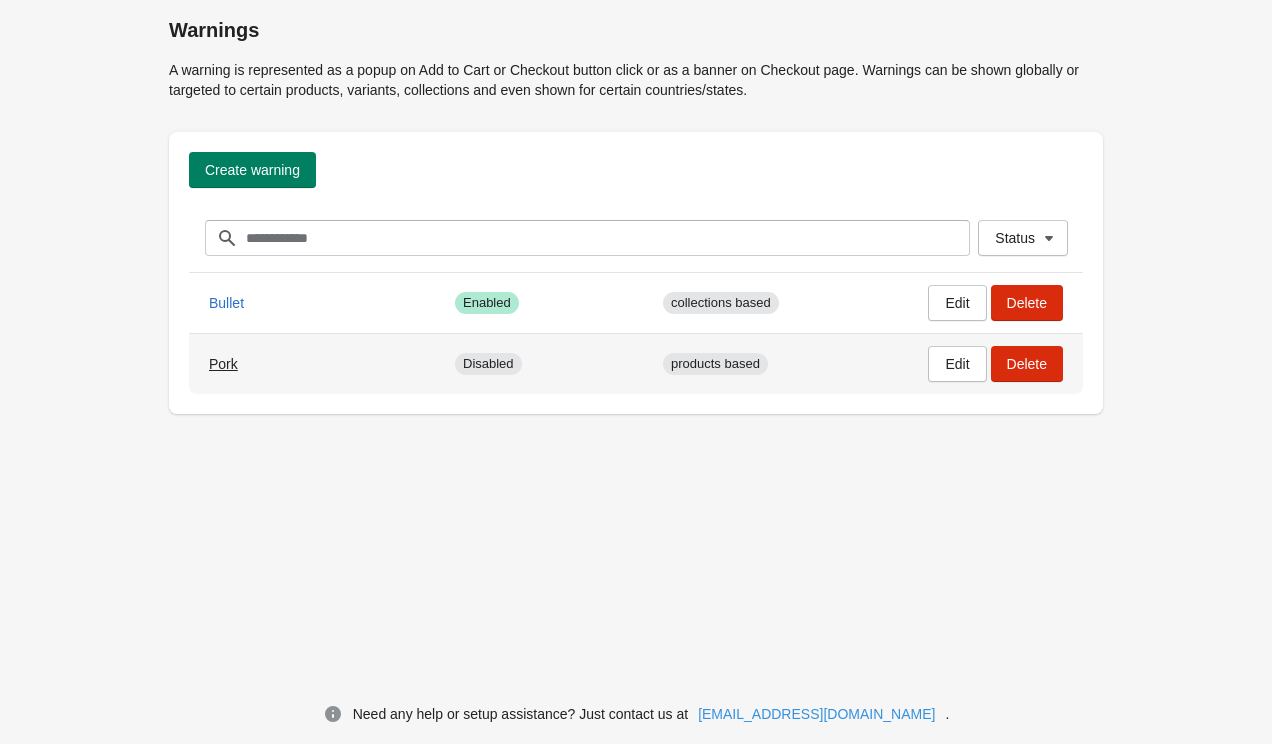 click on "Pork" at bounding box center [223, 364] 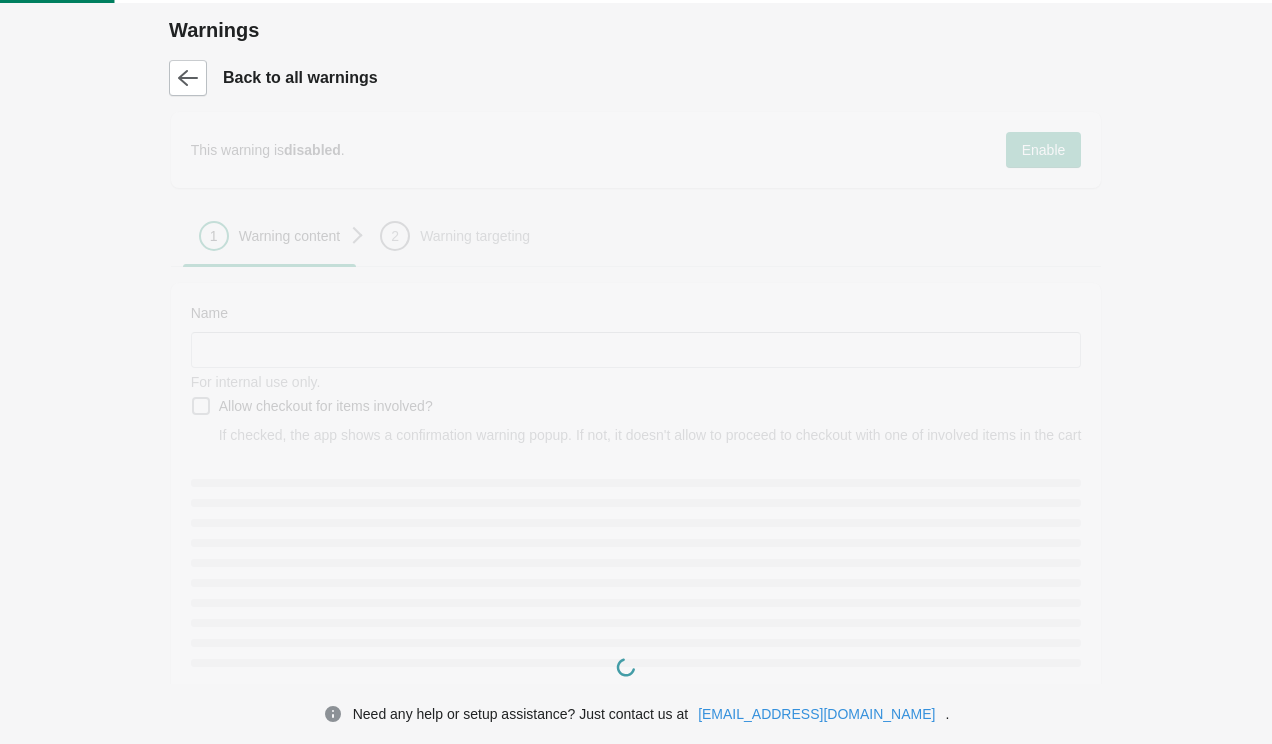 type on "****" 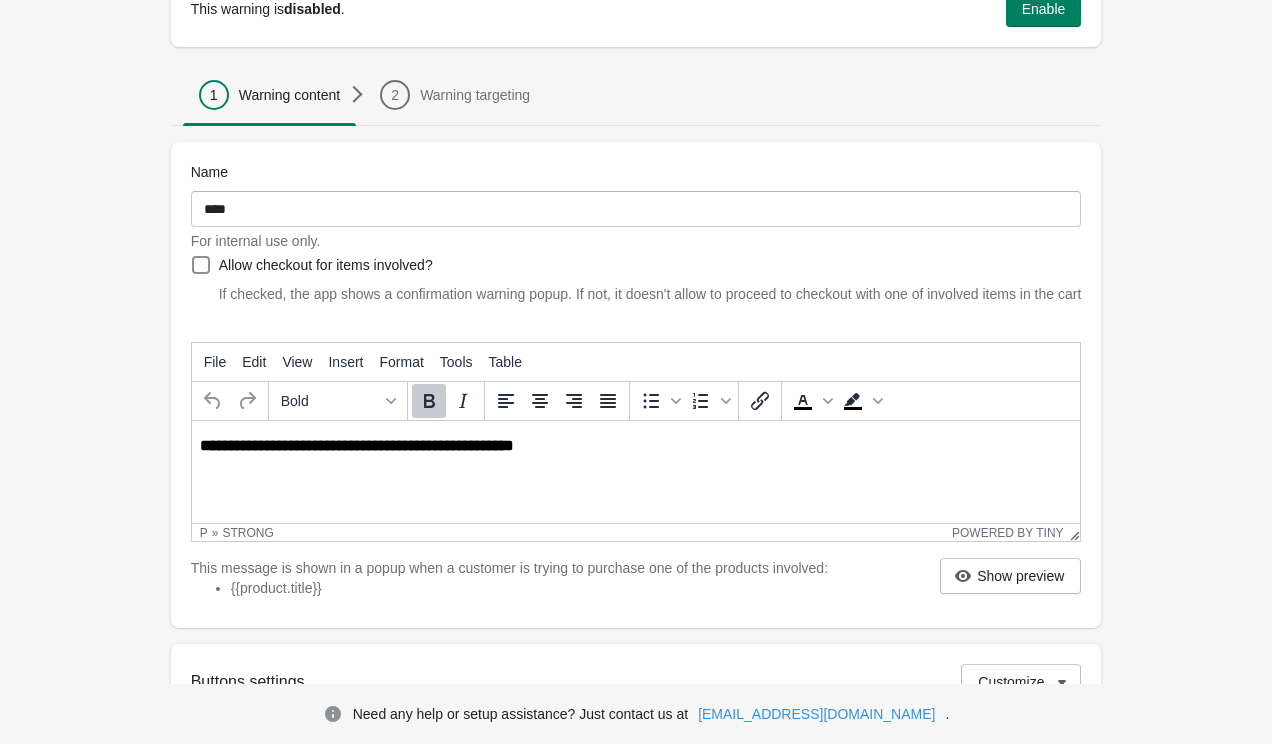 scroll, scrollTop: 240, scrollLeft: 0, axis: vertical 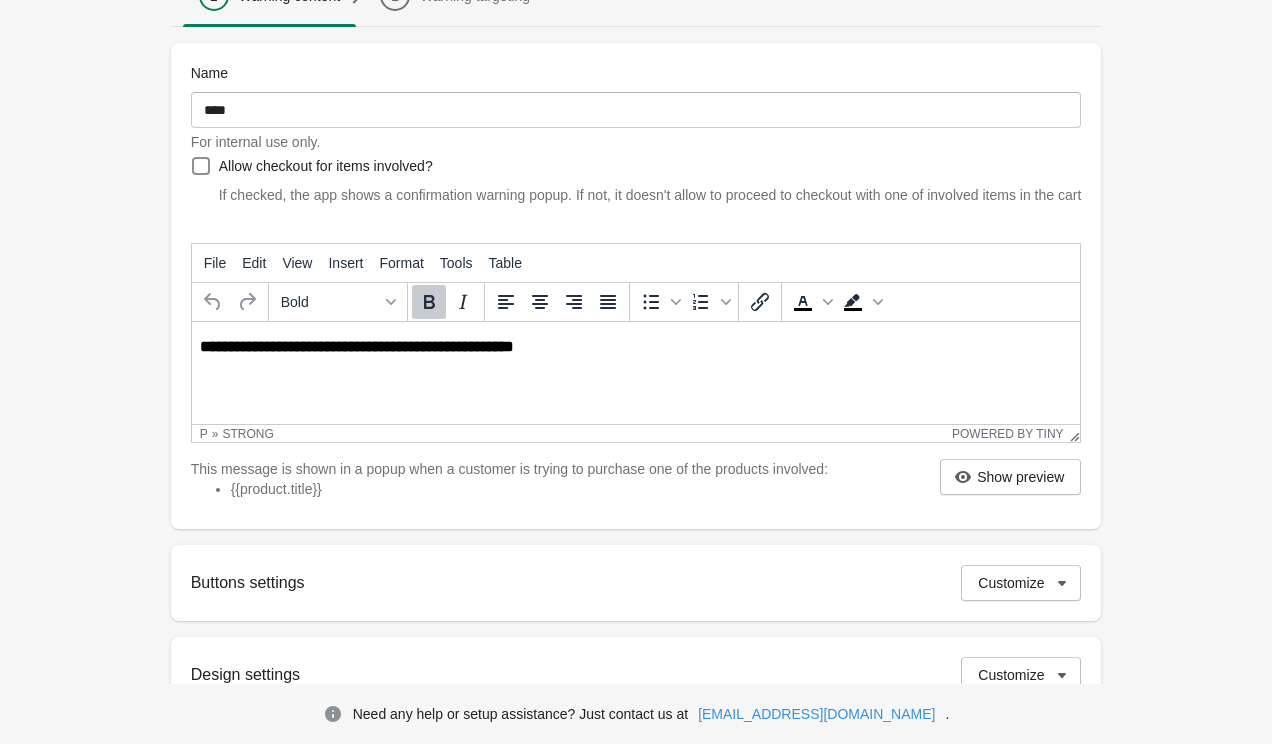 click on "**********" at bounding box center (635, 346) 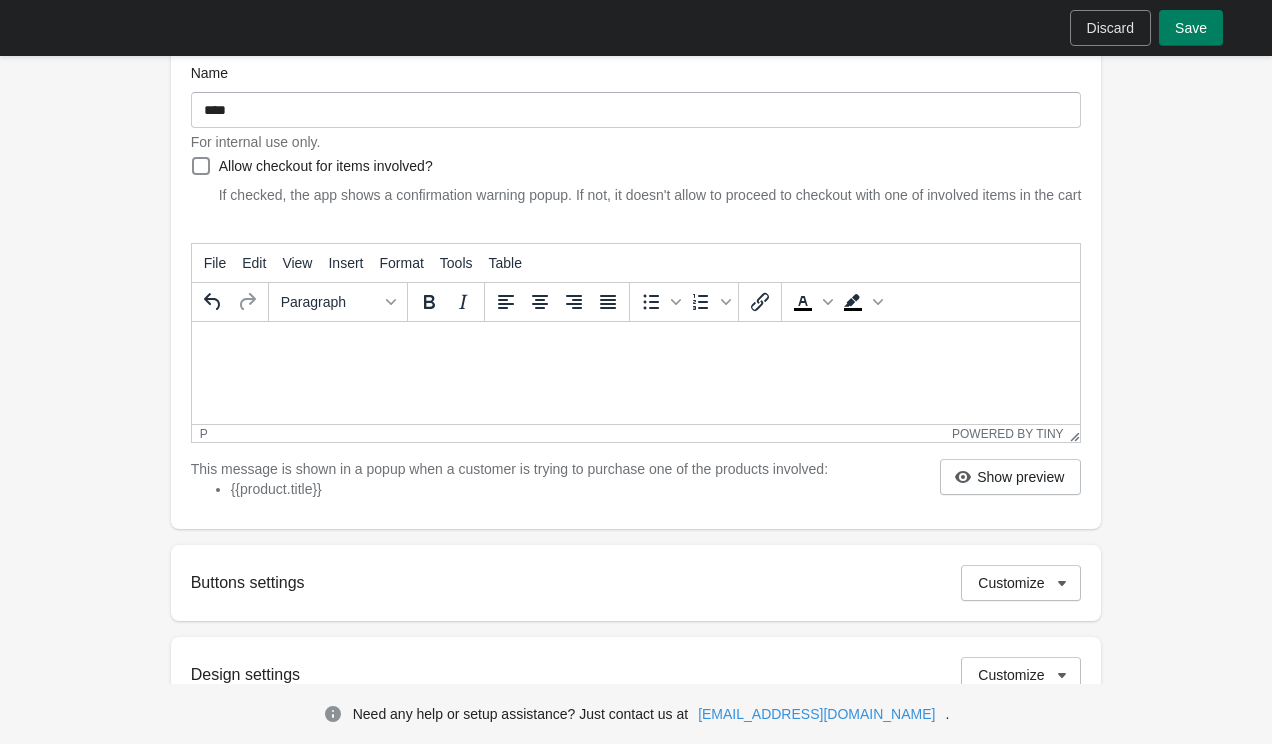 paste 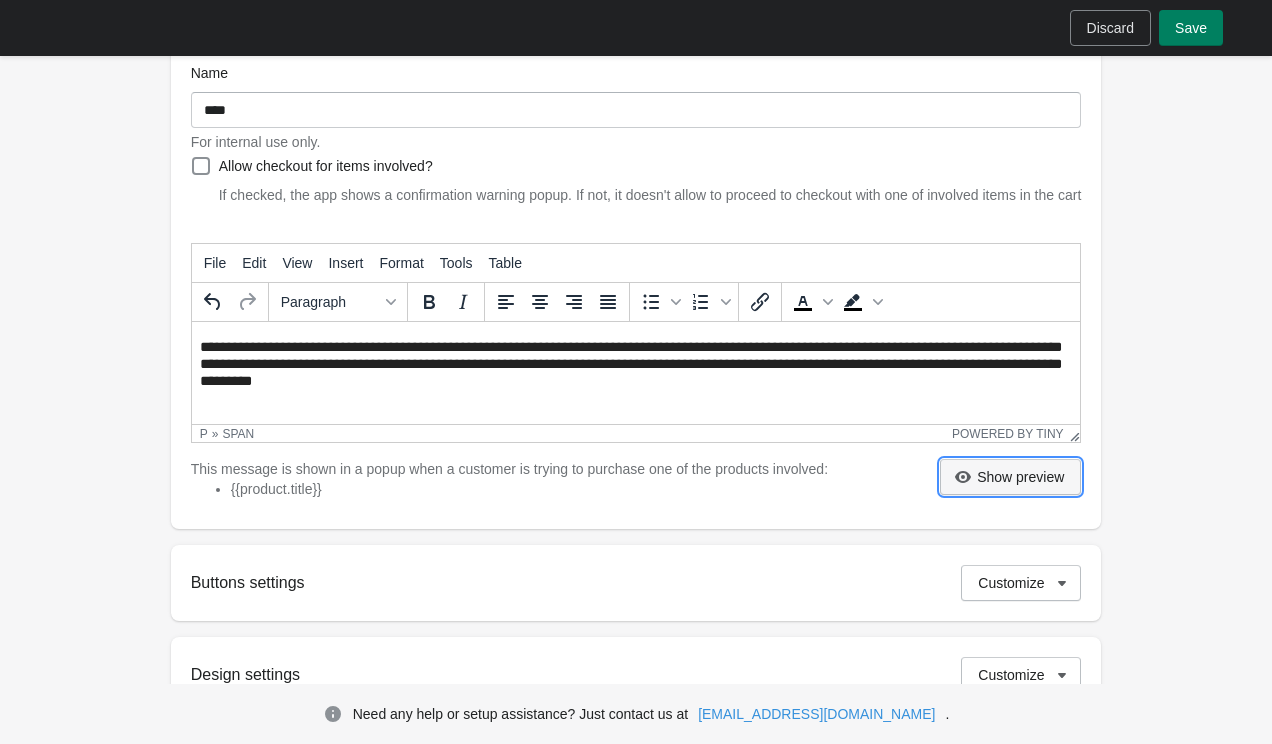 click on "Show preview" at bounding box center (1020, 477) 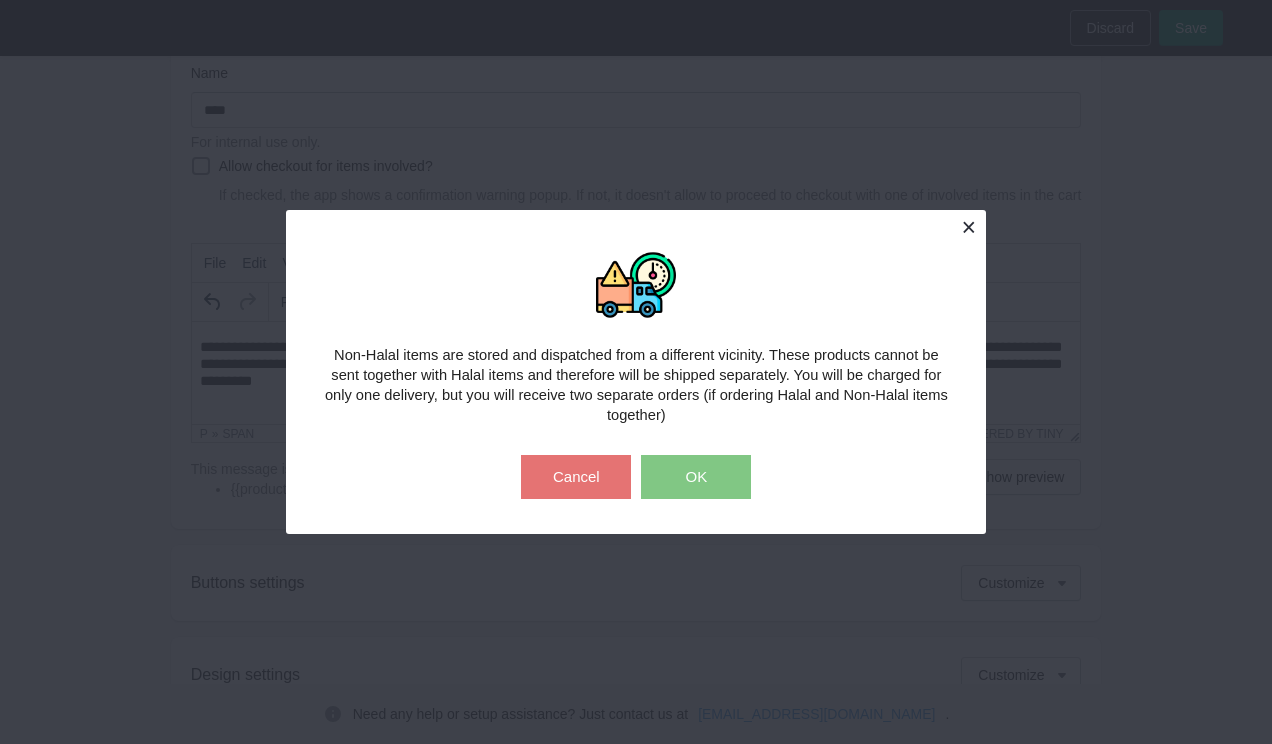 click at bounding box center (968, 227) 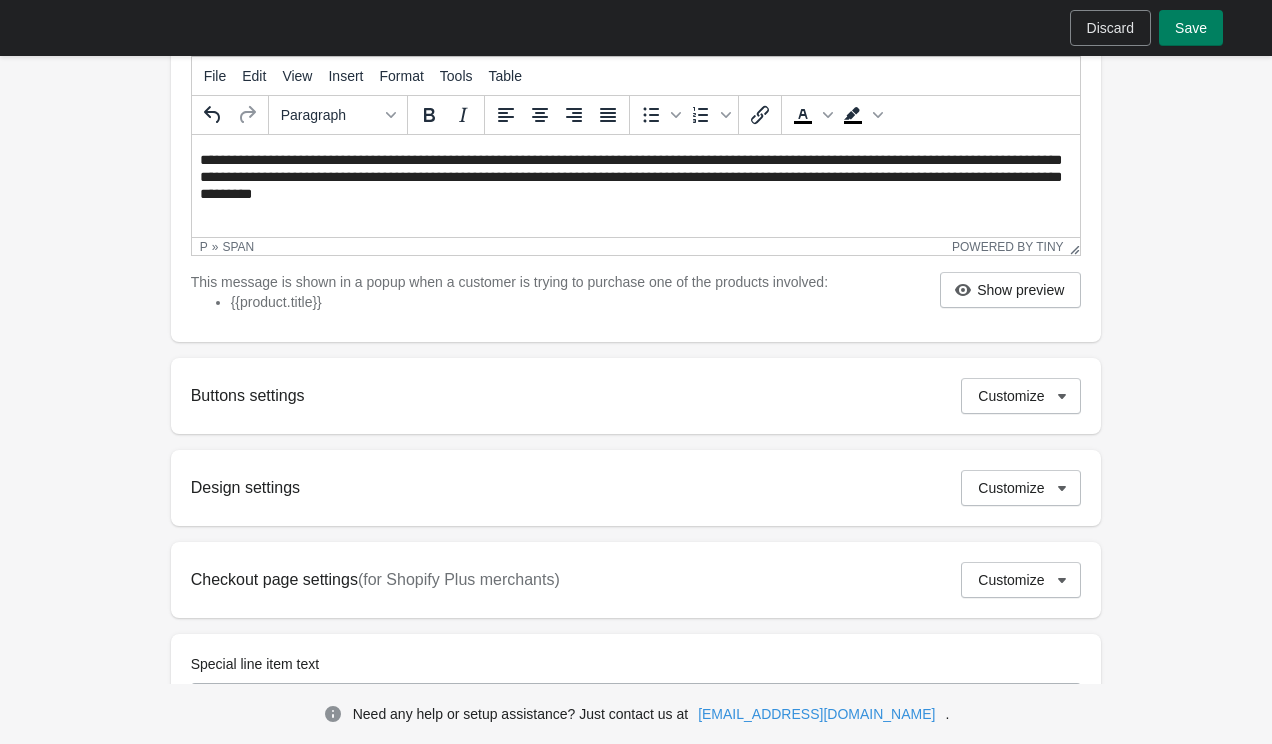 scroll, scrollTop: 604, scrollLeft: 0, axis: vertical 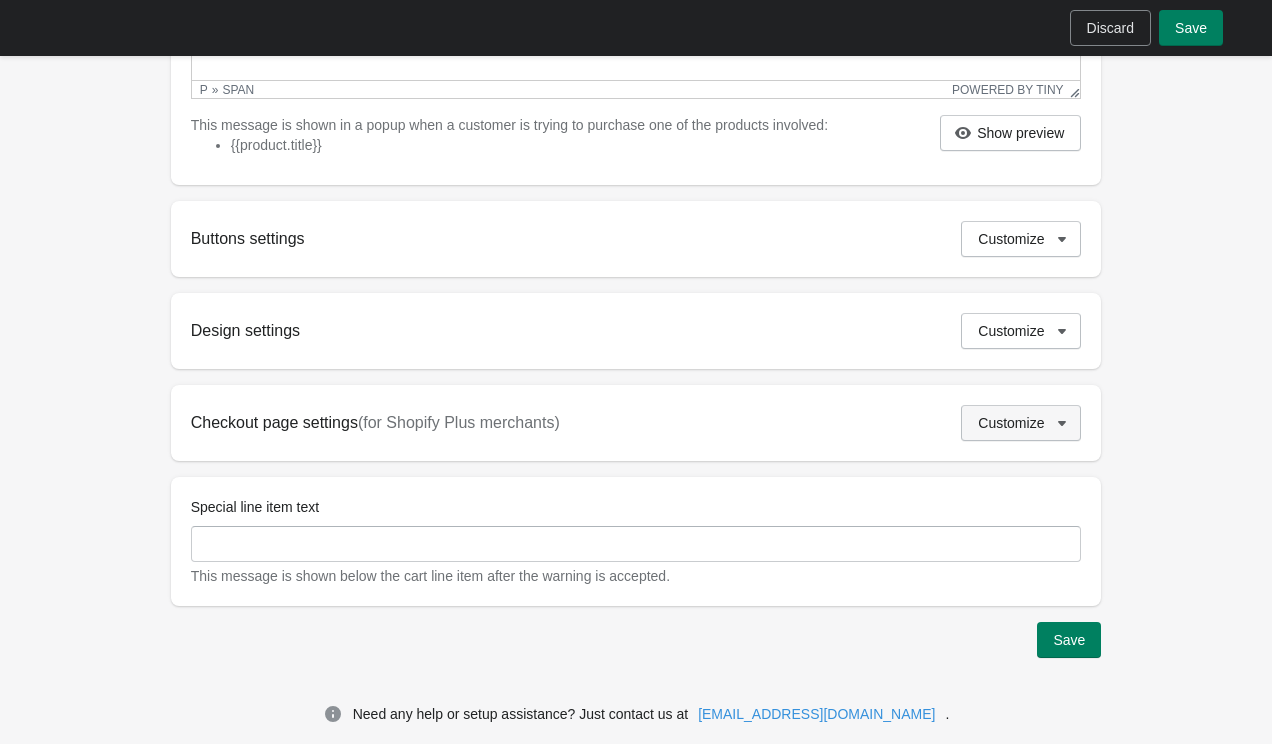 click on "Customize" at bounding box center [1011, 423] 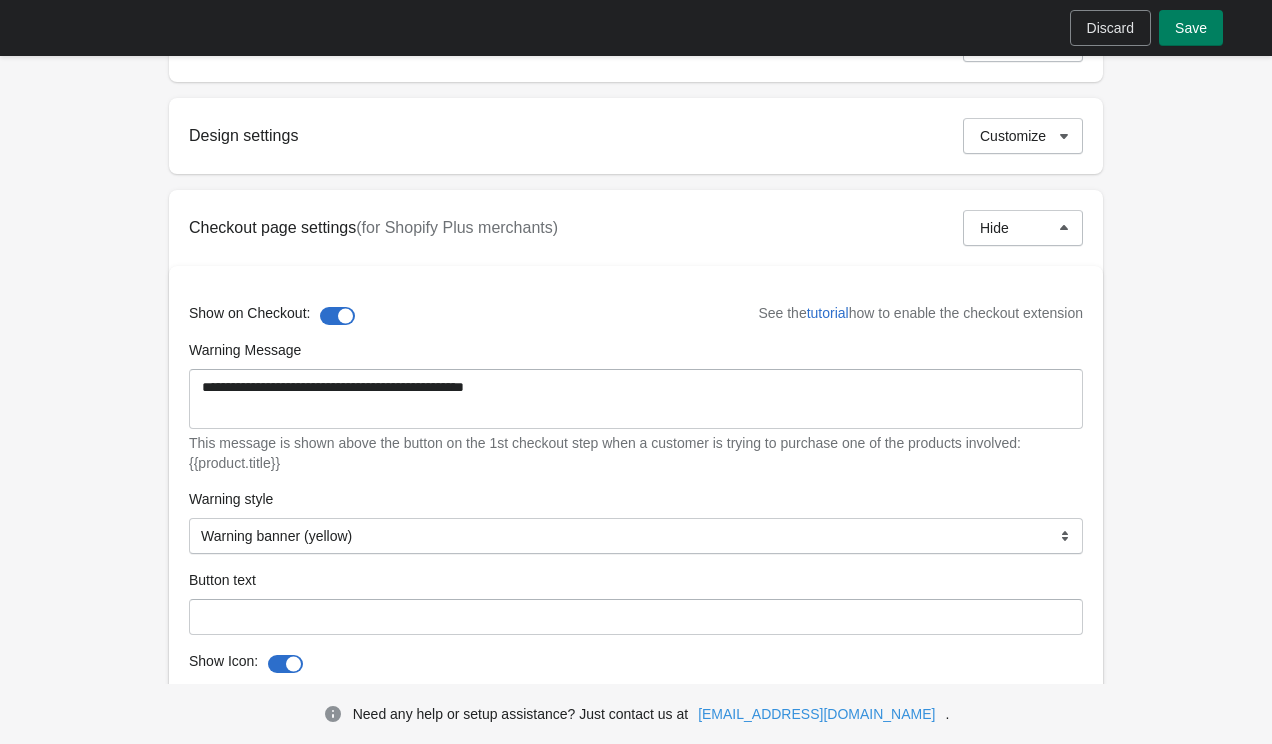 scroll, scrollTop: 783, scrollLeft: 0, axis: vertical 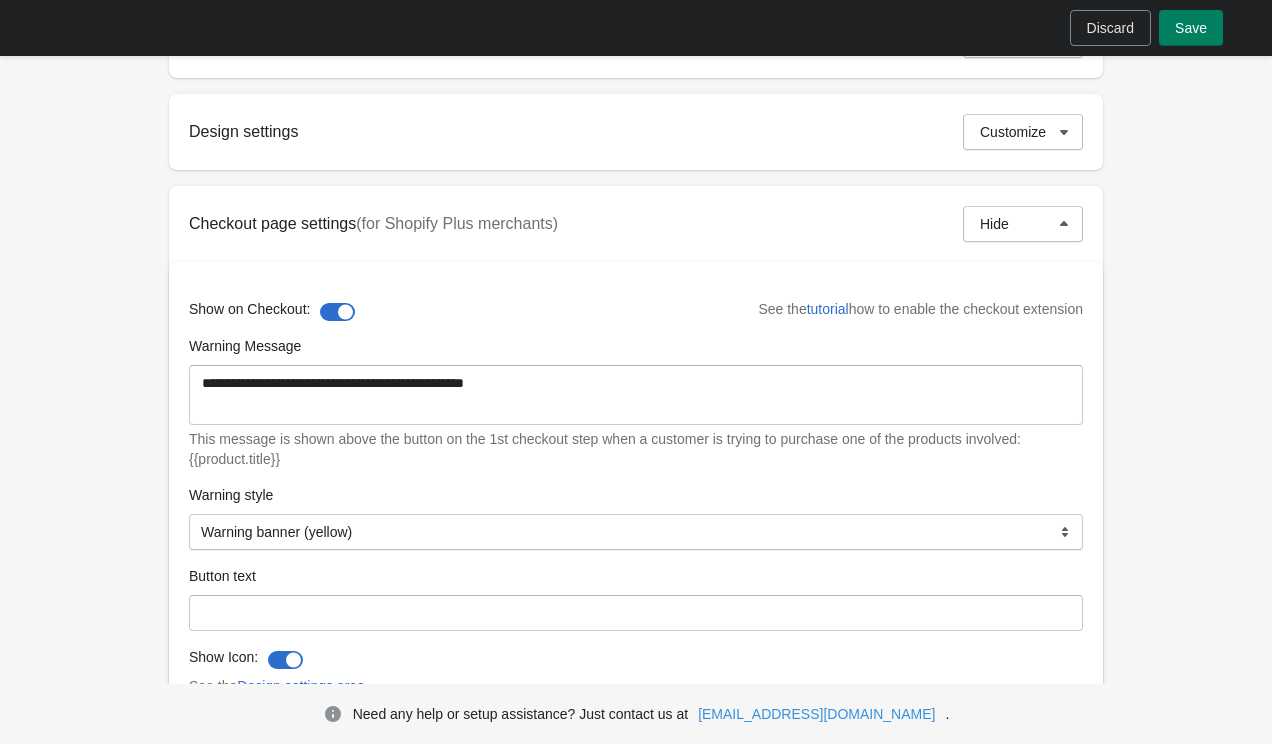 click at bounding box center [337, 312] 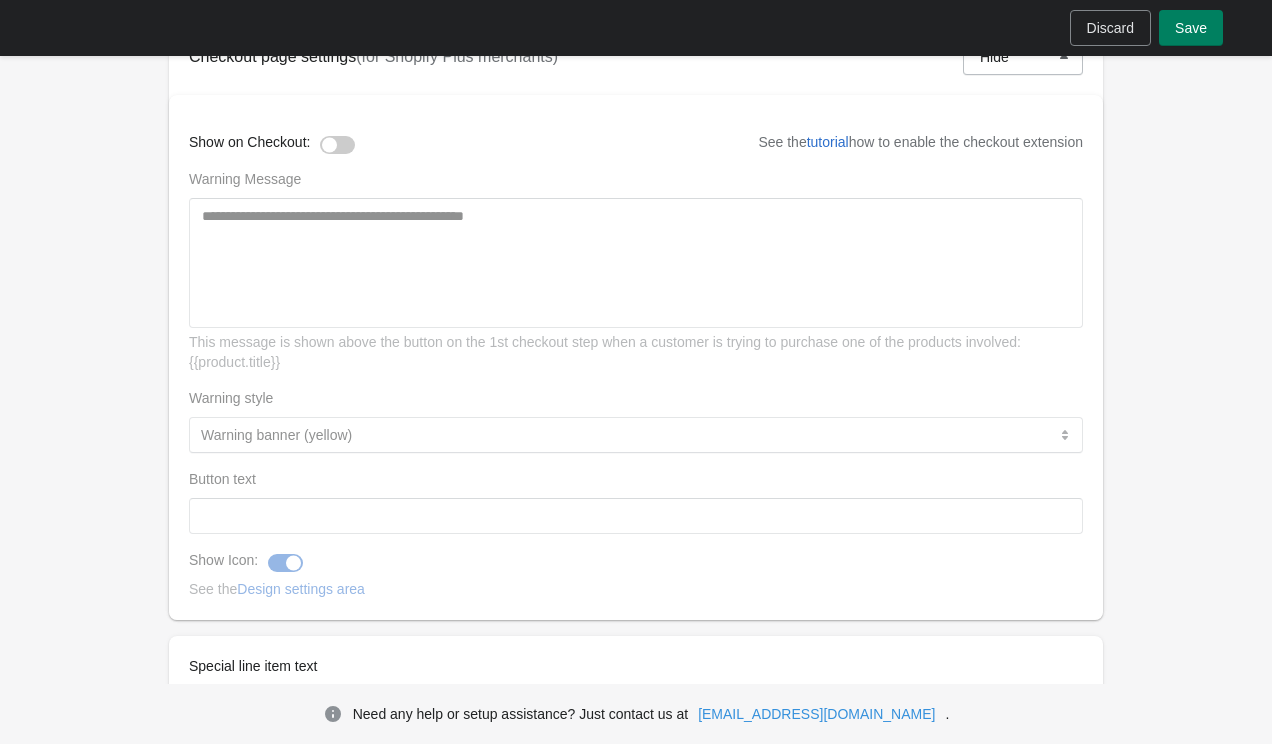scroll, scrollTop: 924, scrollLeft: 0, axis: vertical 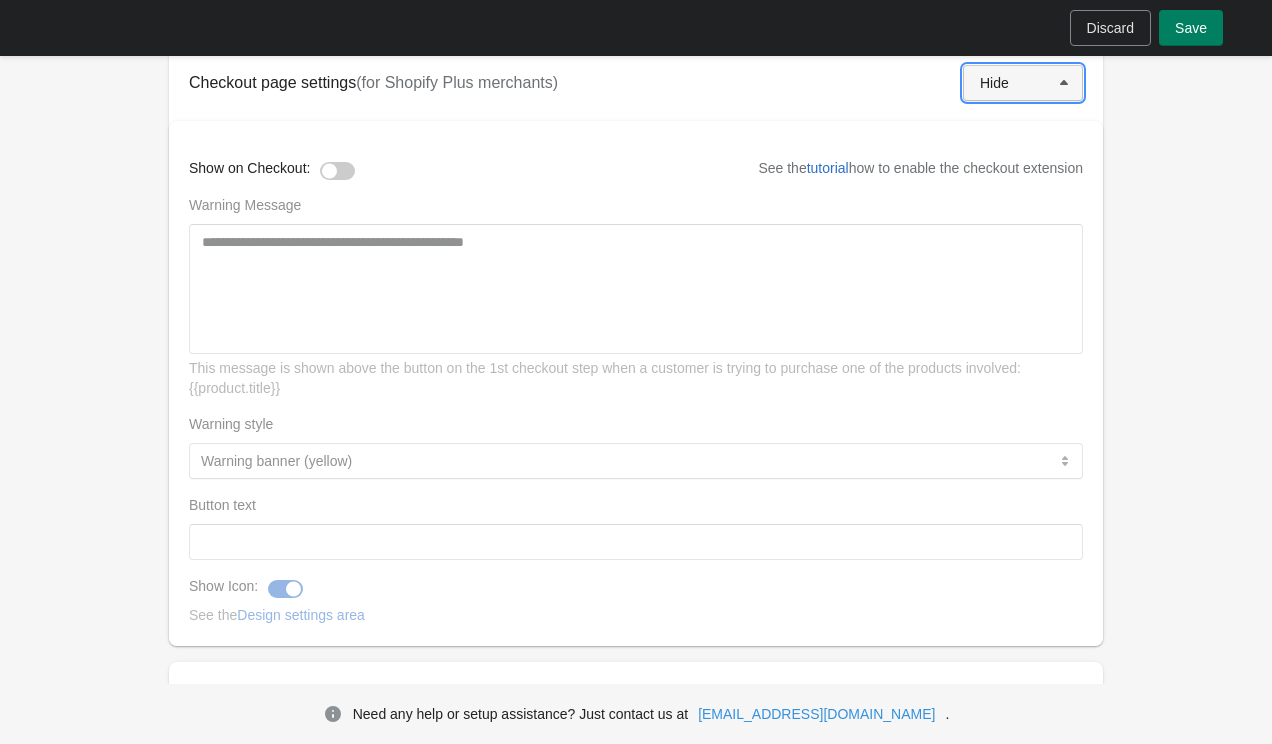 click on "Hide" at bounding box center [1023, 83] 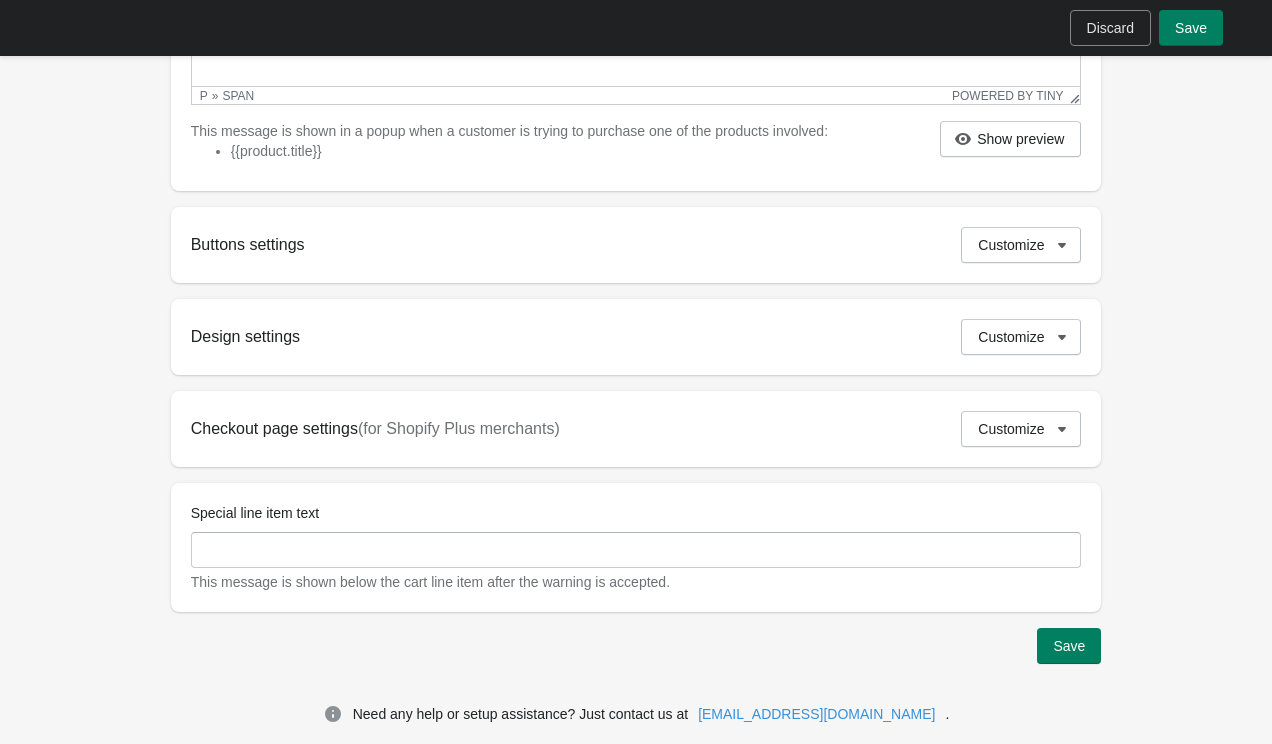 scroll, scrollTop: 559, scrollLeft: 0, axis: vertical 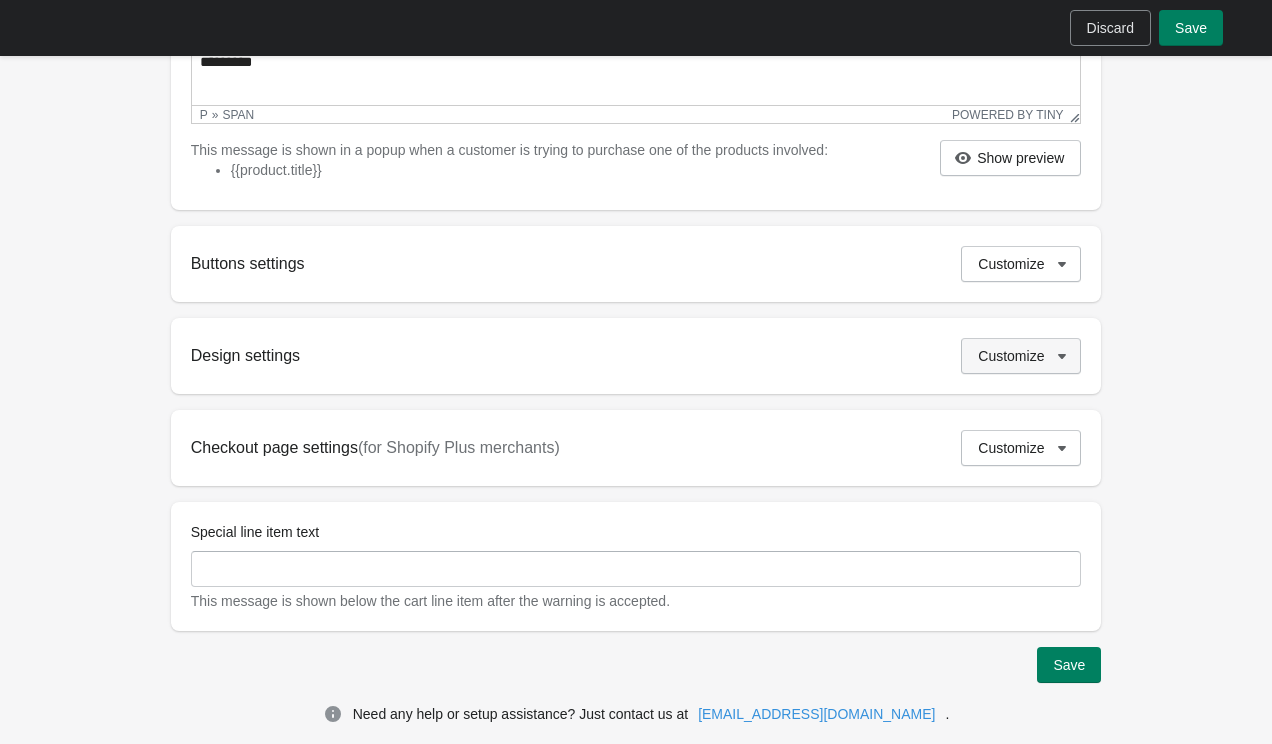 click on "Customize" at bounding box center (1011, 356) 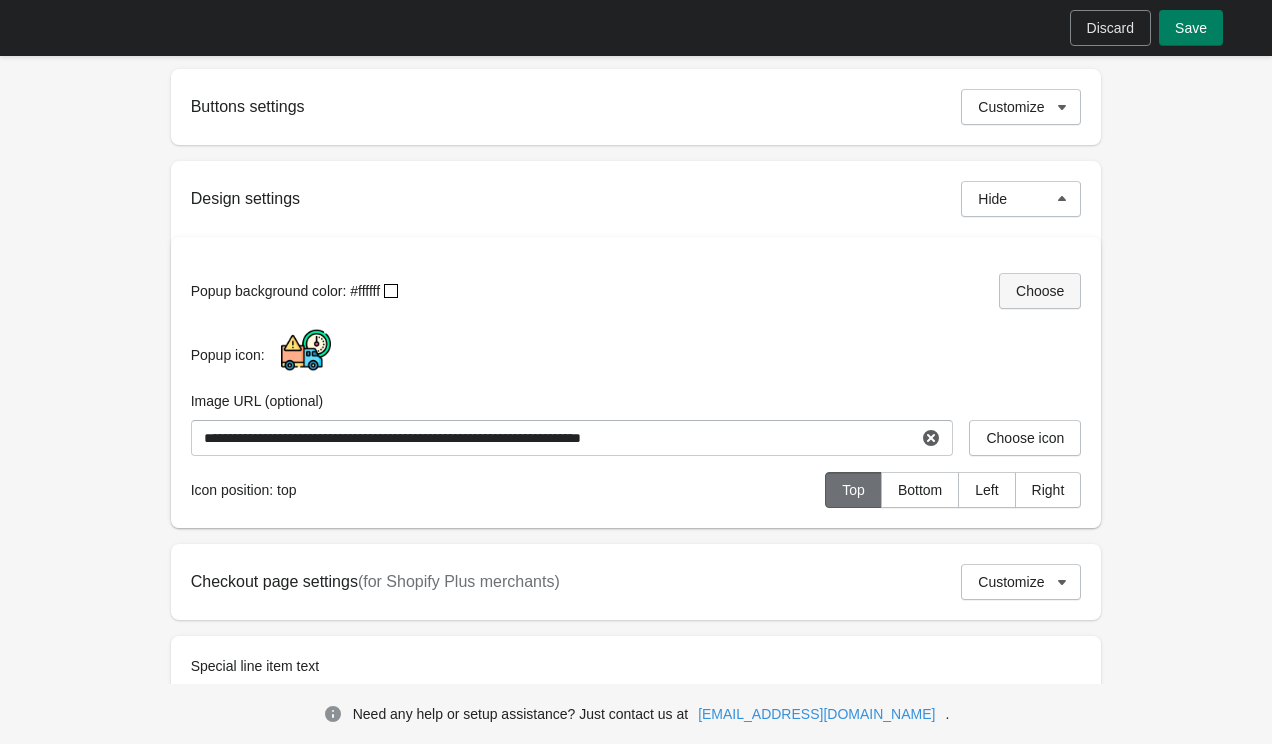 scroll, scrollTop: 717, scrollLeft: 0, axis: vertical 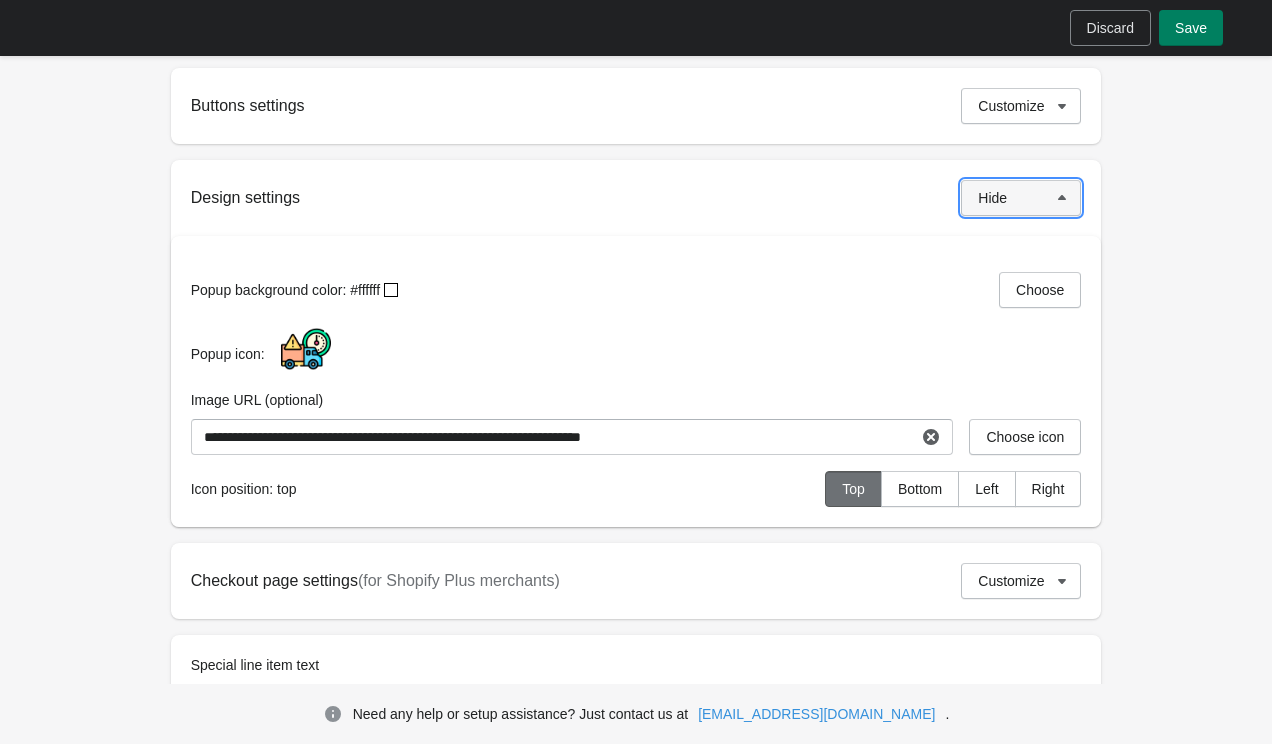 click on "Hide" at bounding box center [1021, 198] 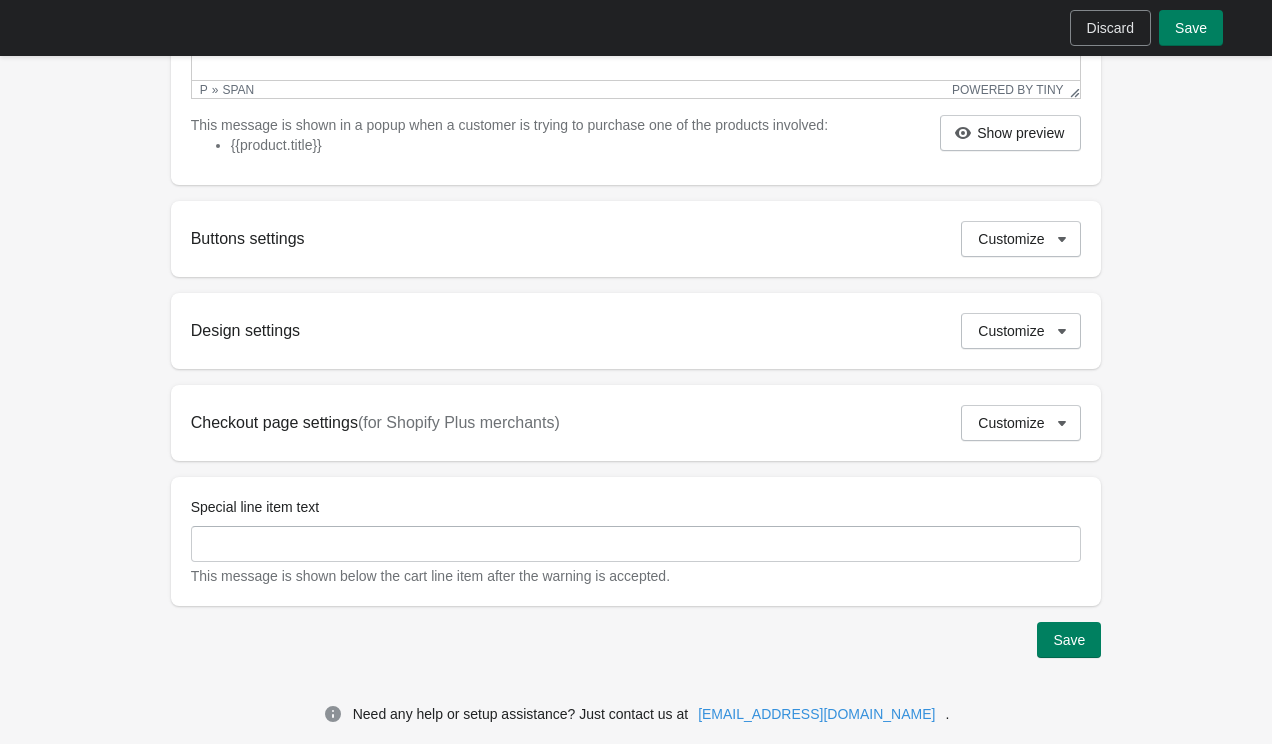 scroll, scrollTop: 604, scrollLeft: 0, axis: vertical 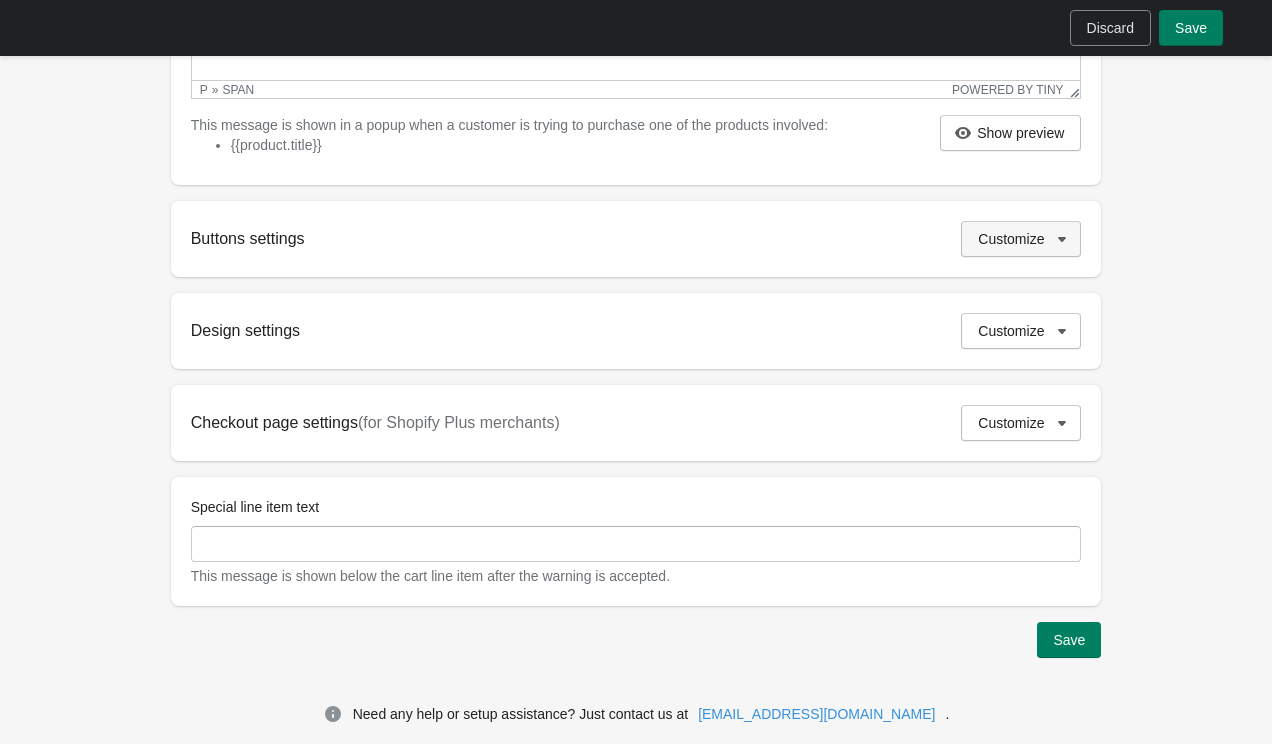 click on "Customize" at bounding box center [1011, 239] 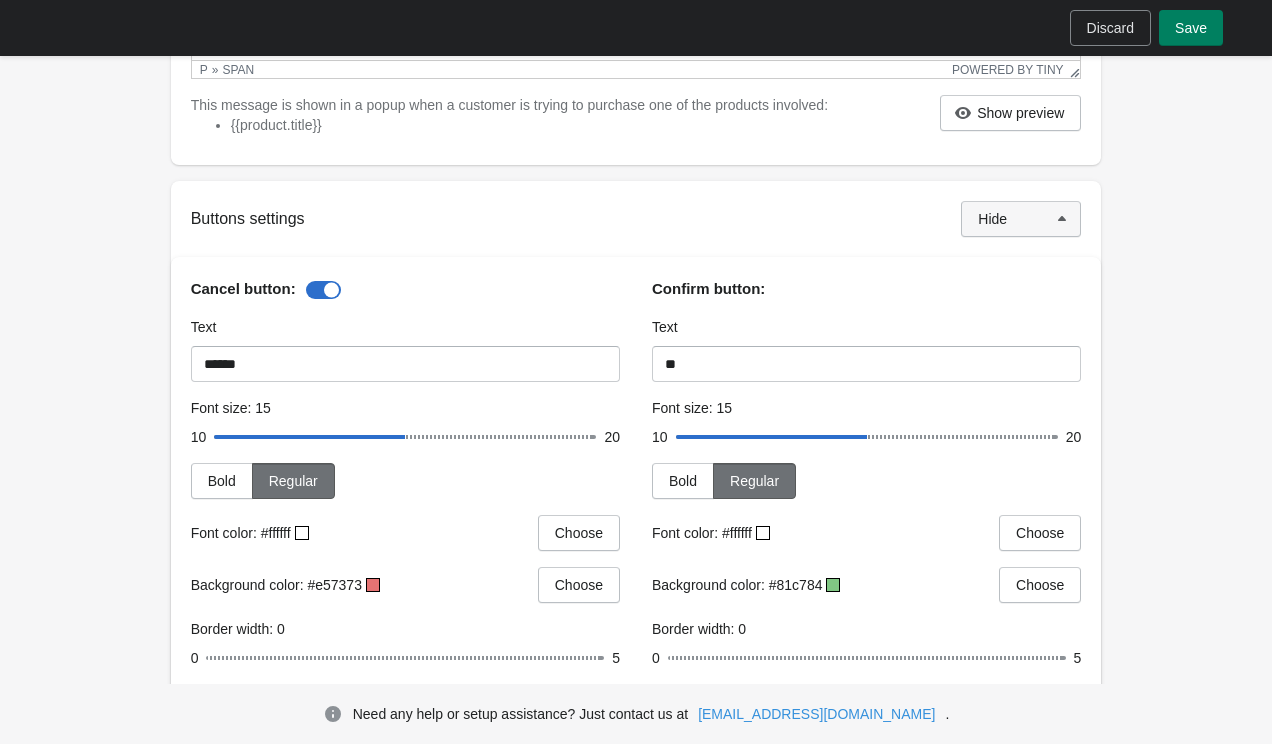 click on "Hide" at bounding box center (1021, 219) 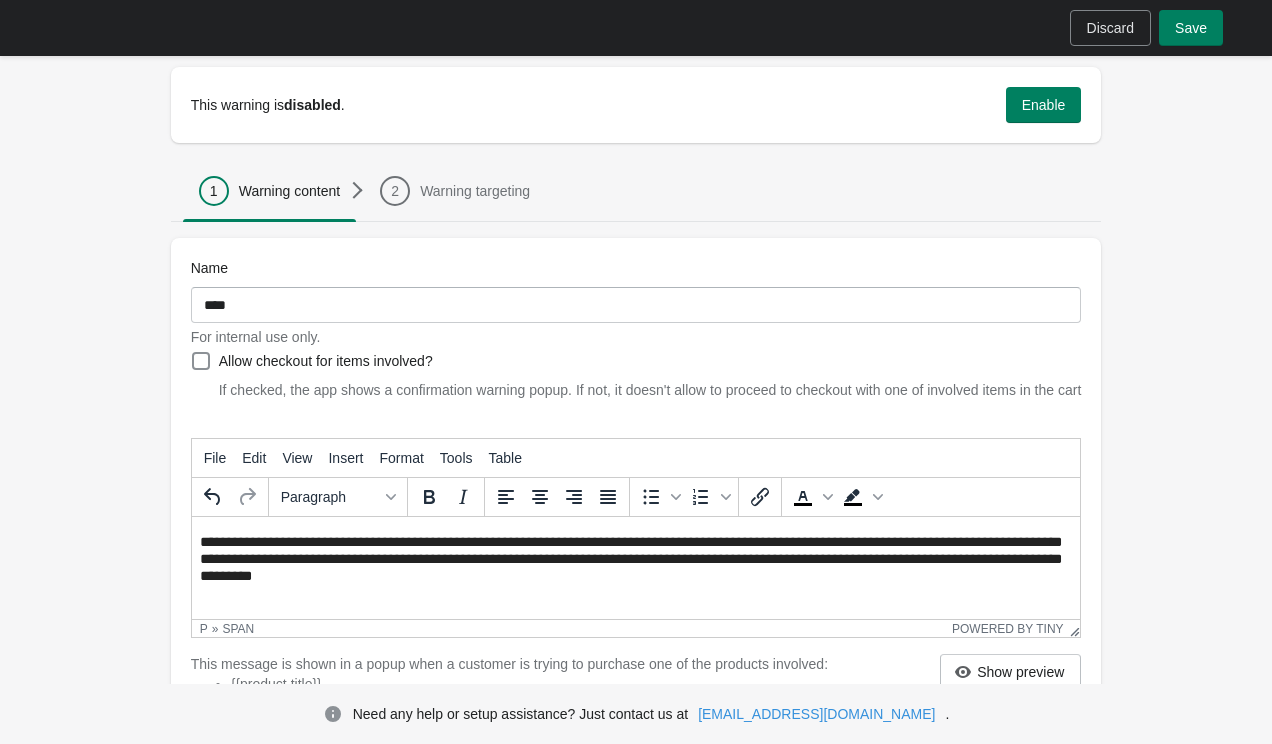scroll, scrollTop: 69, scrollLeft: 0, axis: vertical 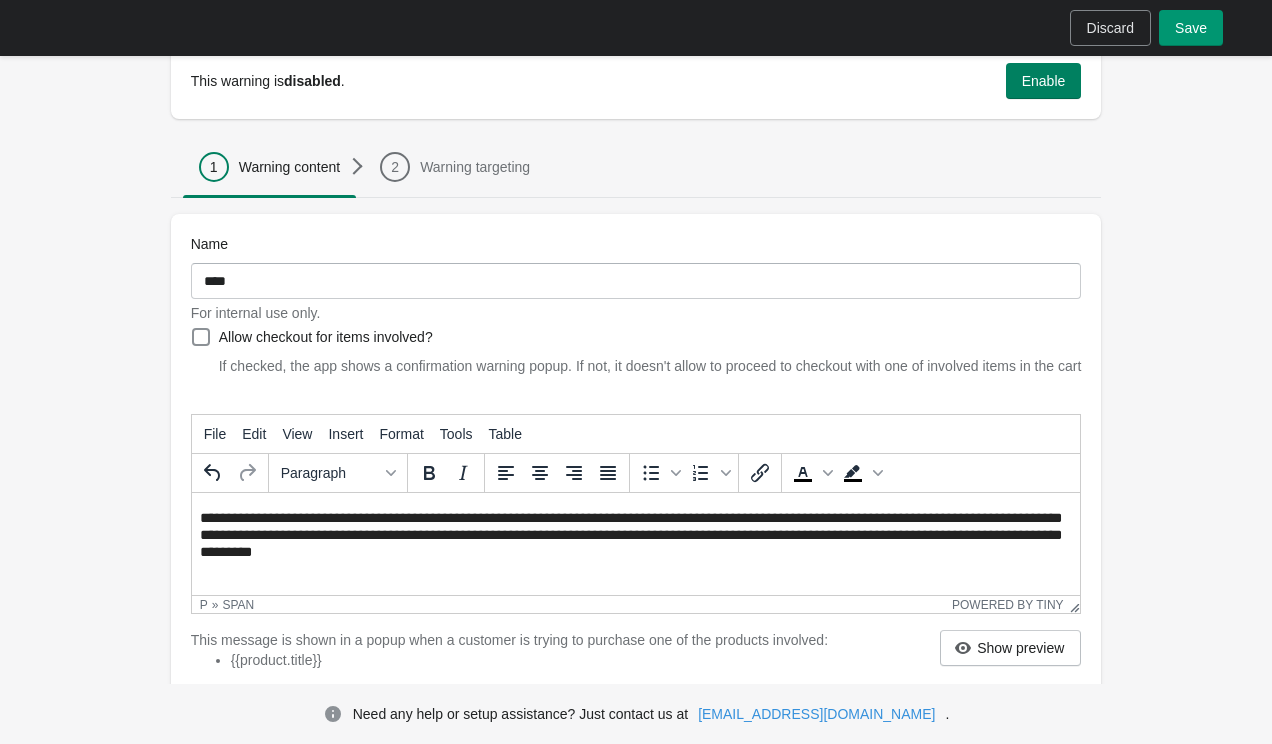 click on "Save" at bounding box center [1191, 28] 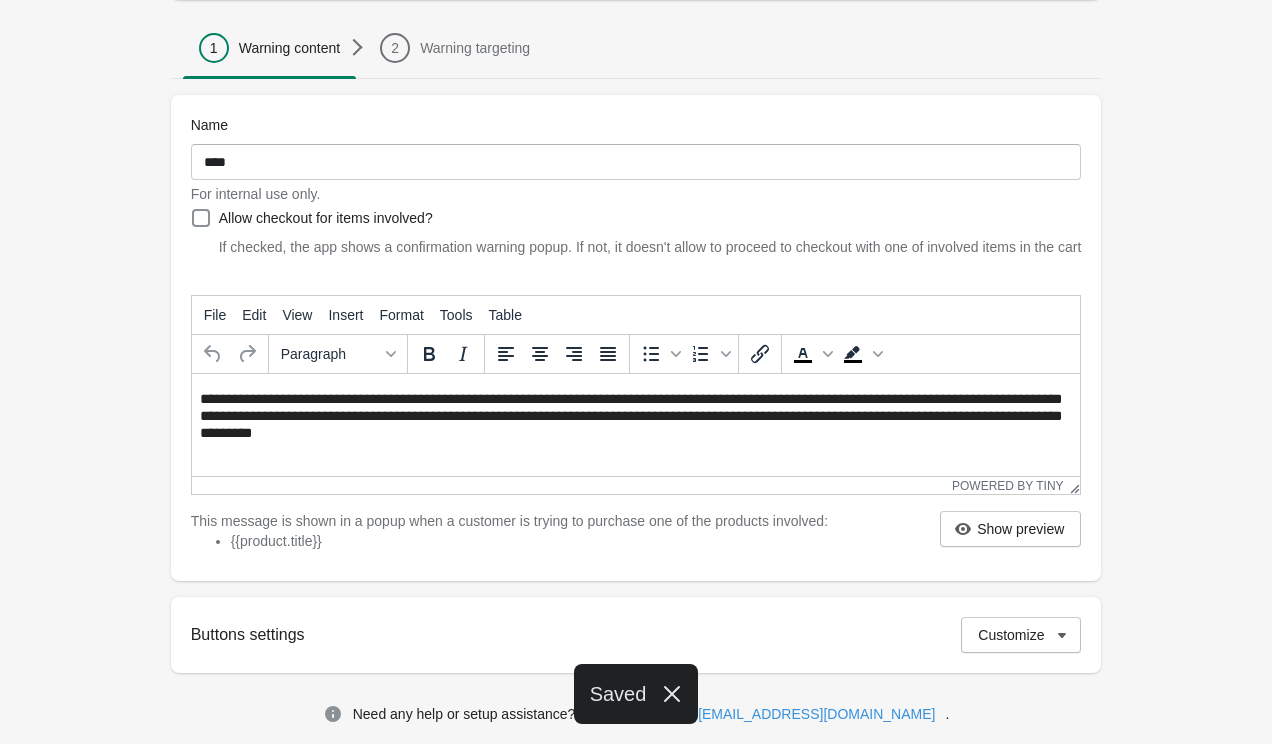 scroll, scrollTop: 0, scrollLeft: 0, axis: both 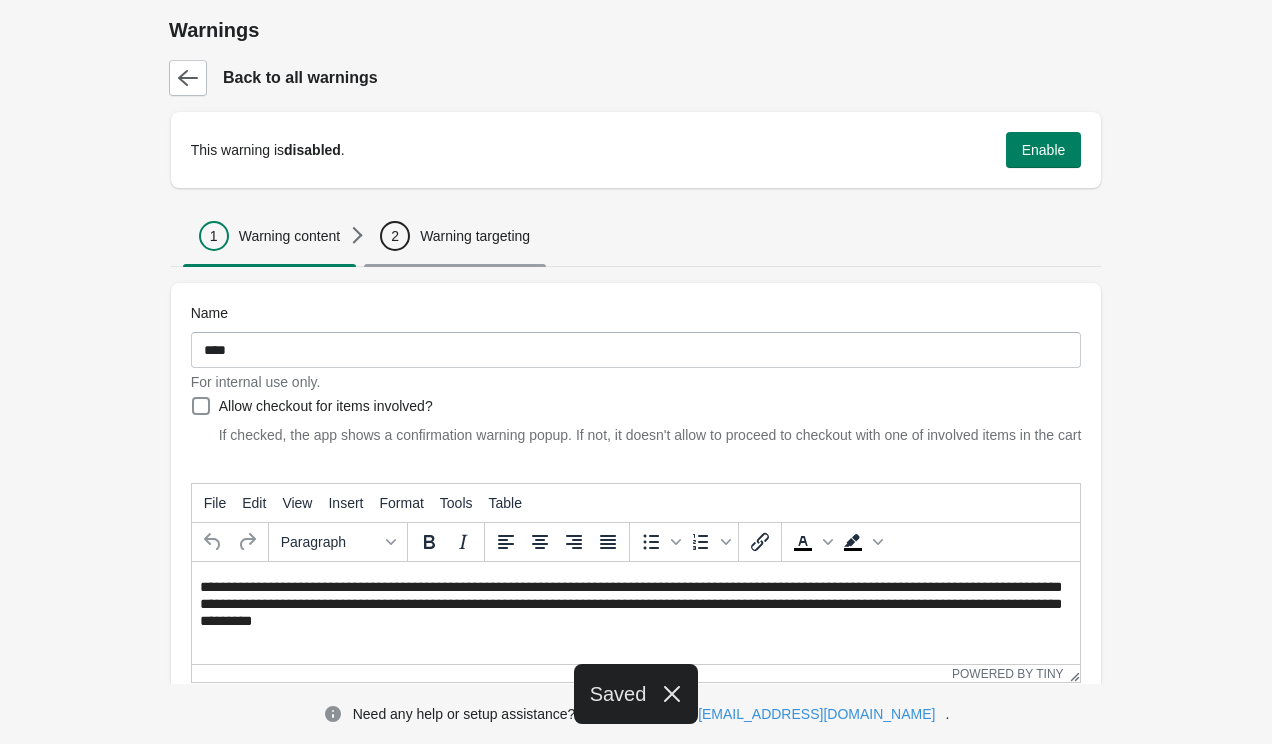 click on "Warning targeting" at bounding box center (475, 236) 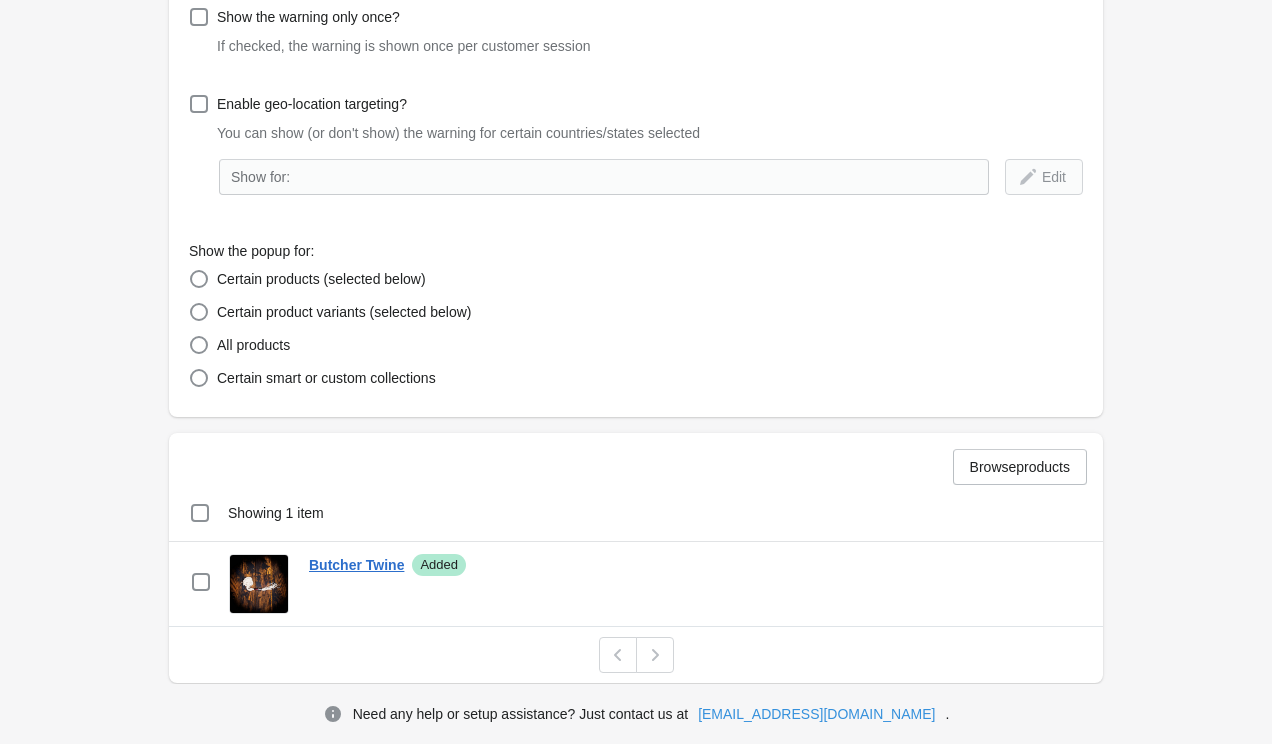 scroll, scrollTop: 377, scrollLeft: 0, axis: vertical 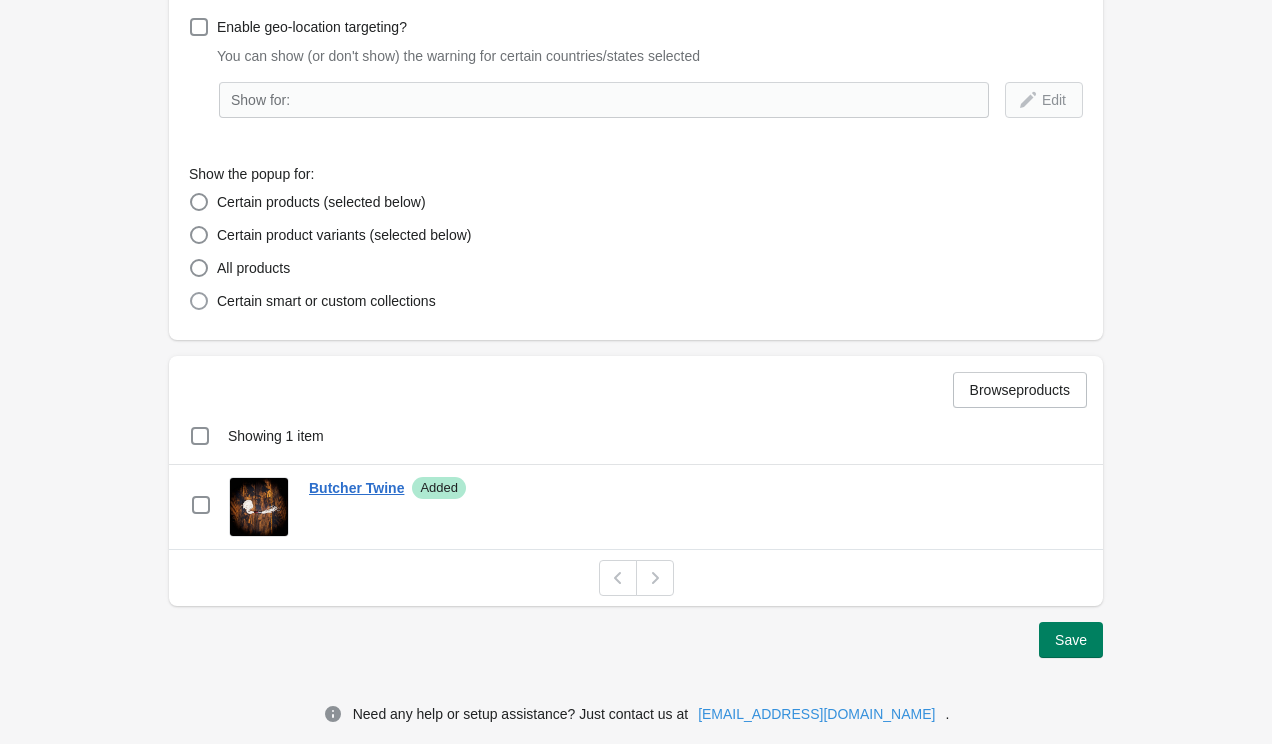 click on "Certain smart or custom collections" at bounding box center (326, 301) 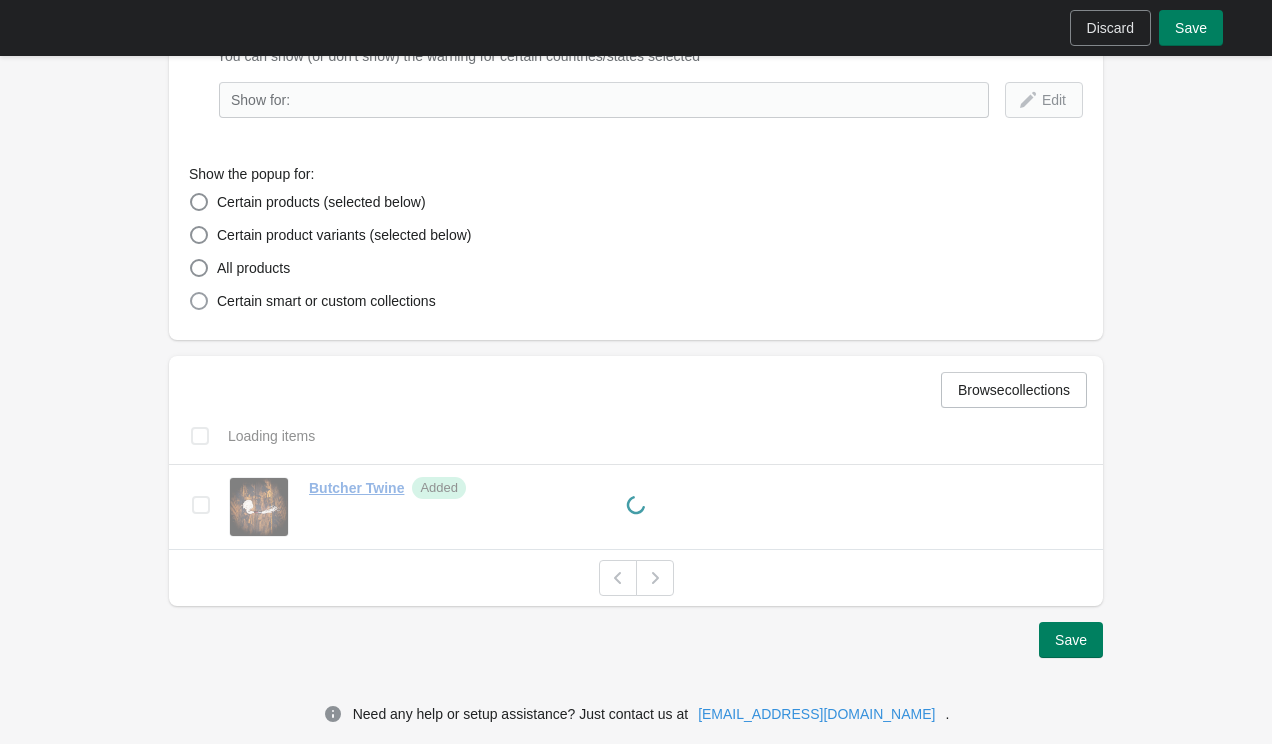 scroll, scrollTop: 324, scrollLeft: 0, axis: vertical 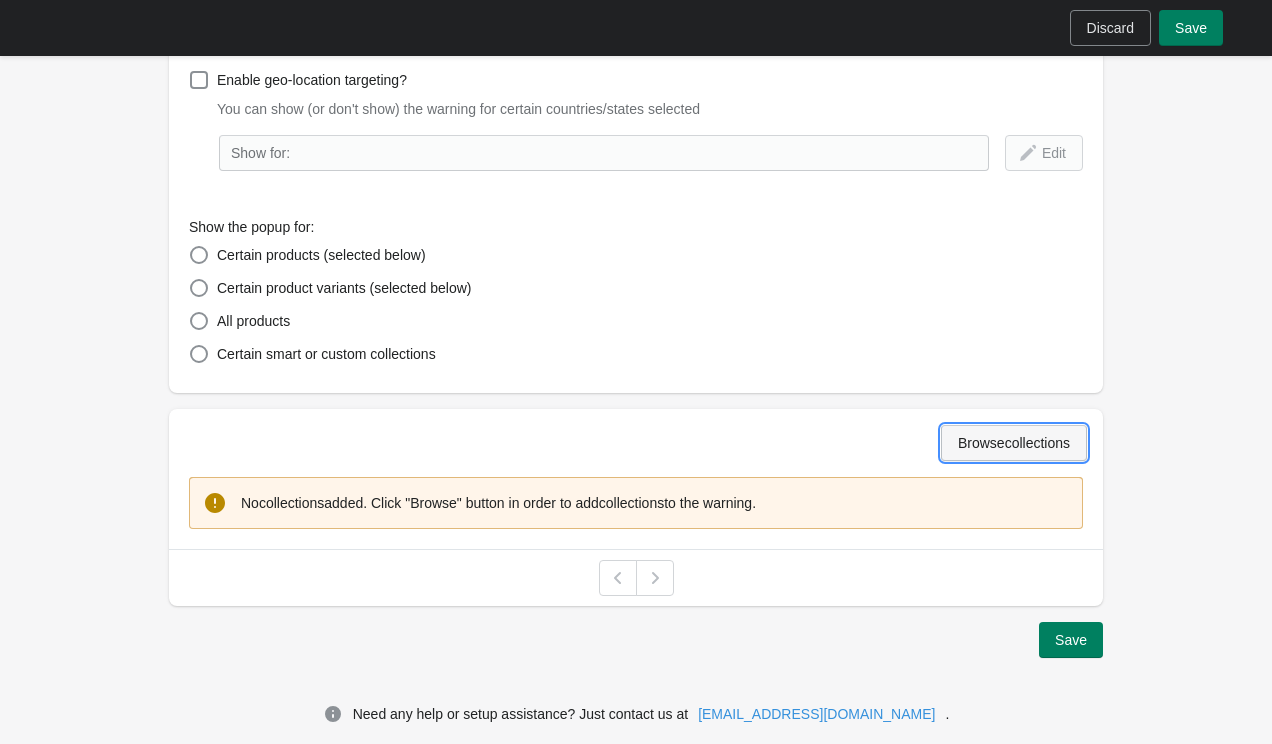 click on "Browse  collections" at bounding box center (1014, 443) 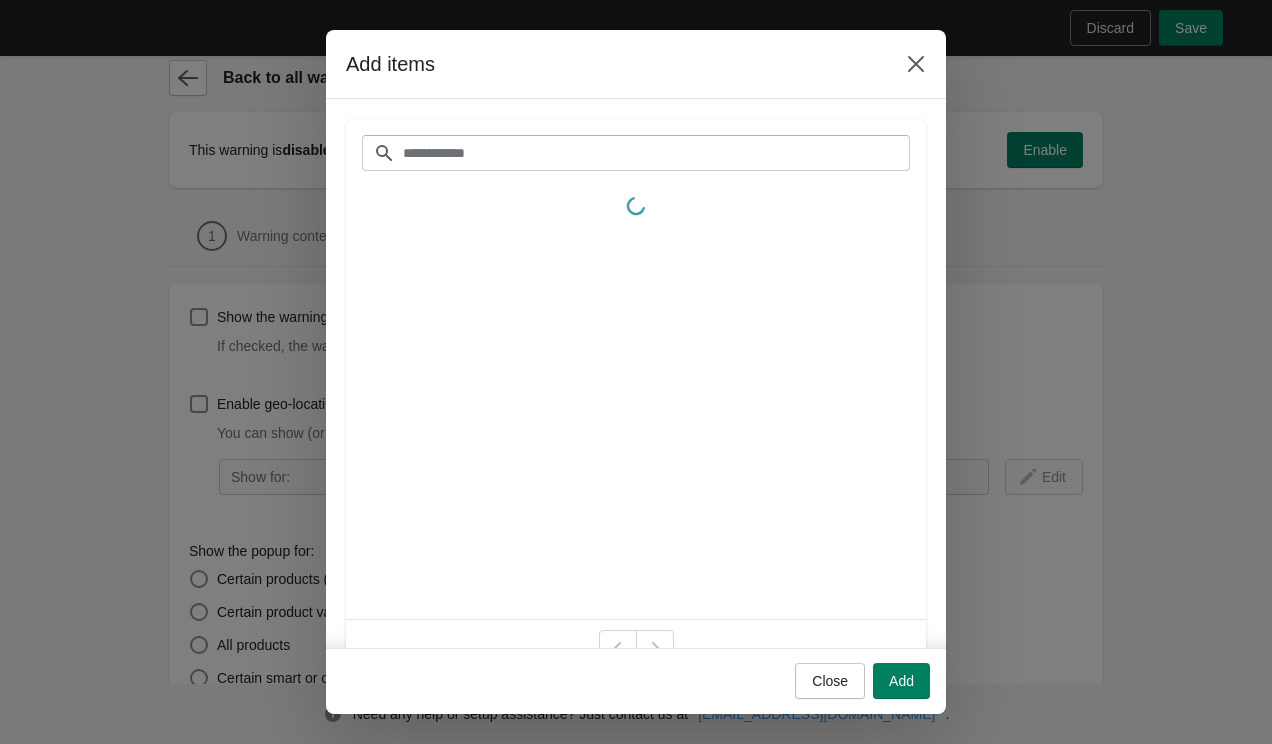 scroll, scrollTop: 324, scrollLeft: 0, axis: vertical 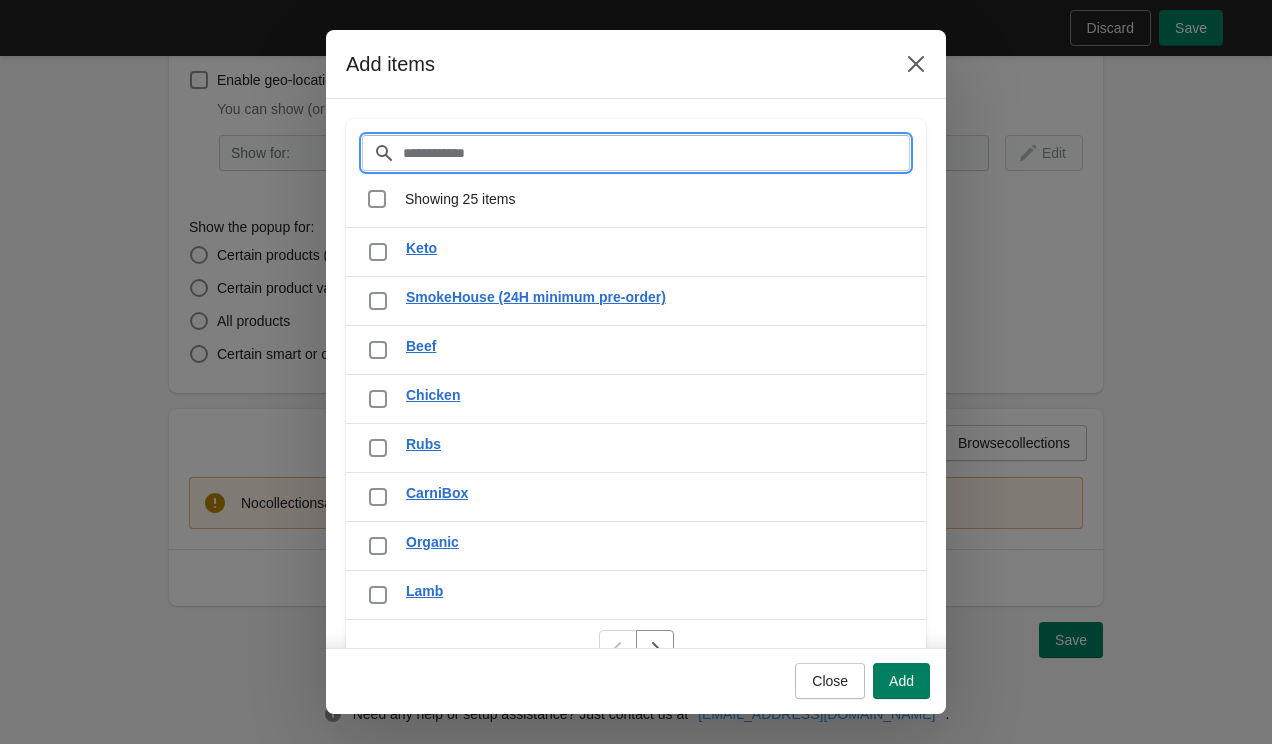 click on "Filter items" at bounding box center (656, 153) 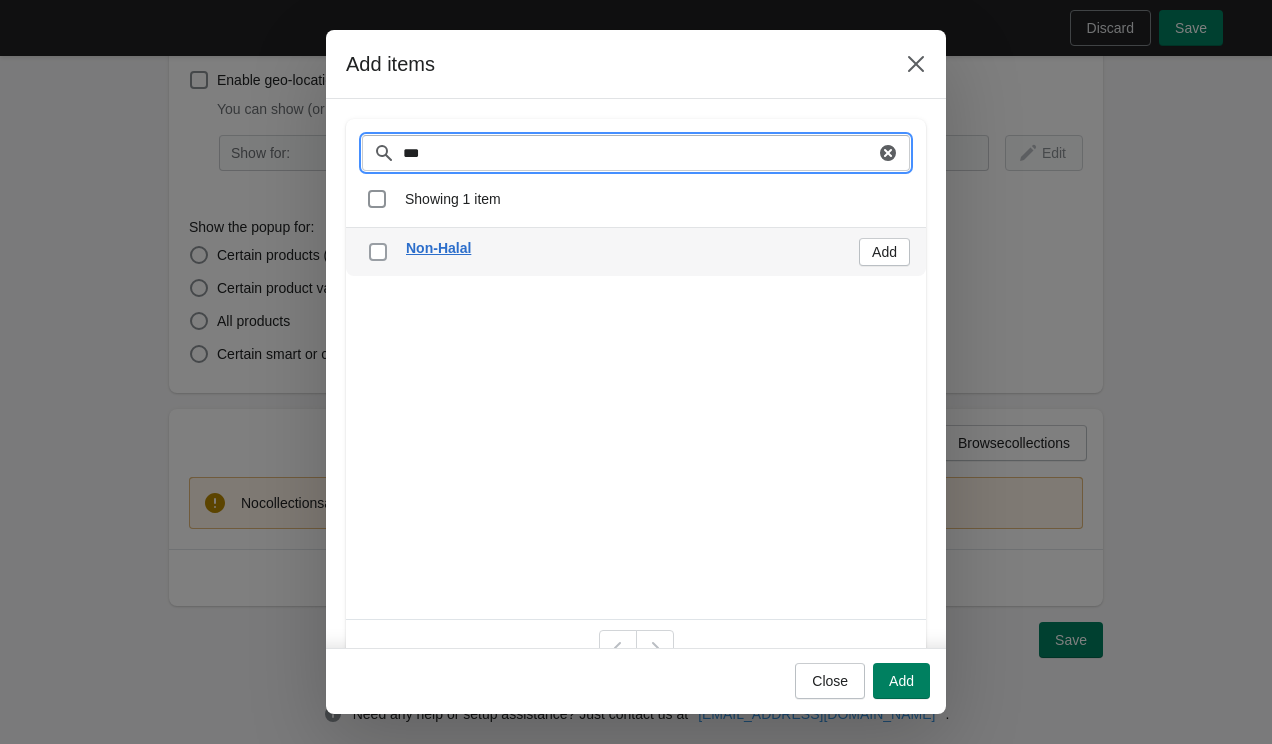 type on "***" 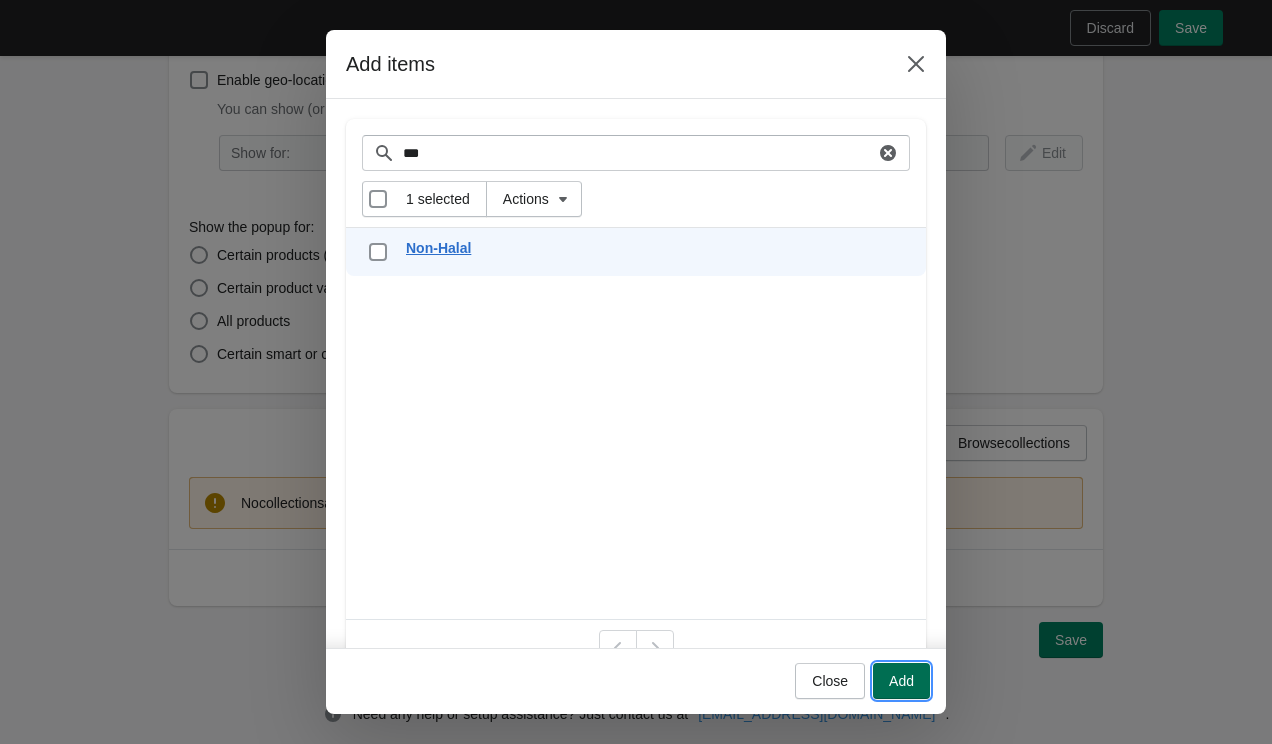 click on "Add" at bounding box center [901, 681] 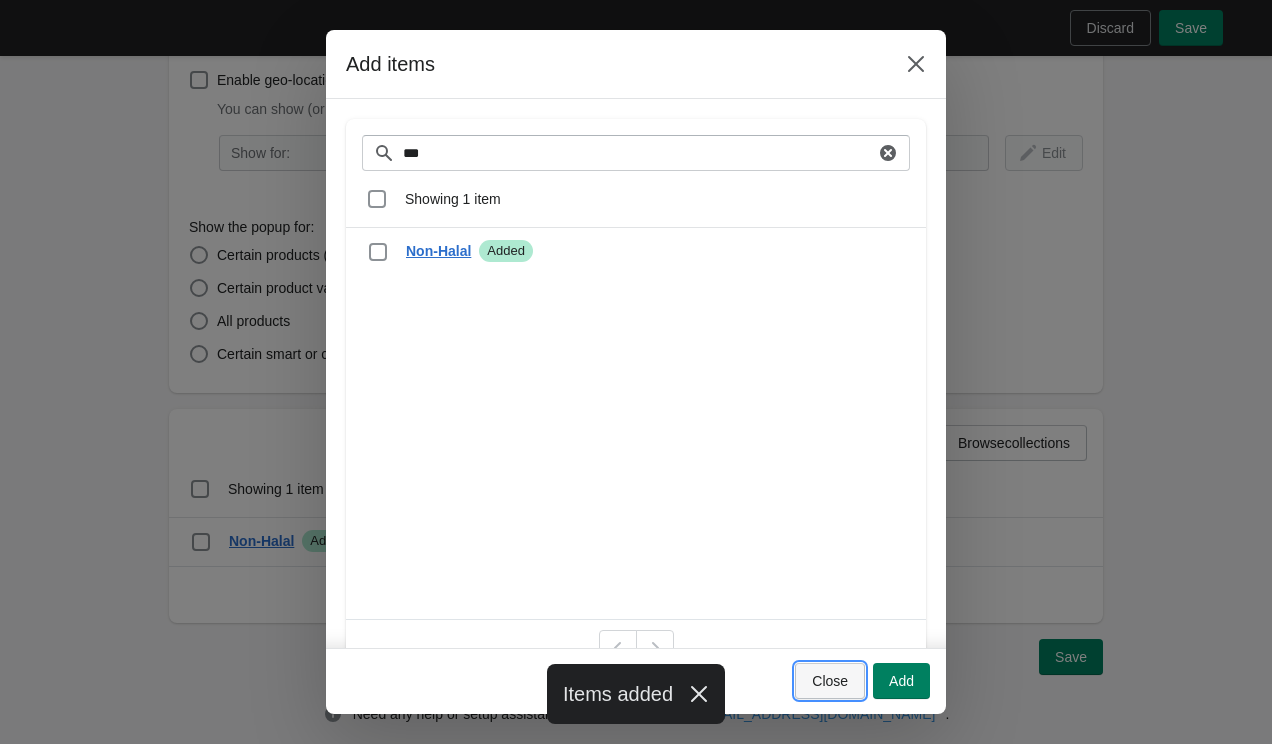 click on "Close" at bounding box center (830, 681) 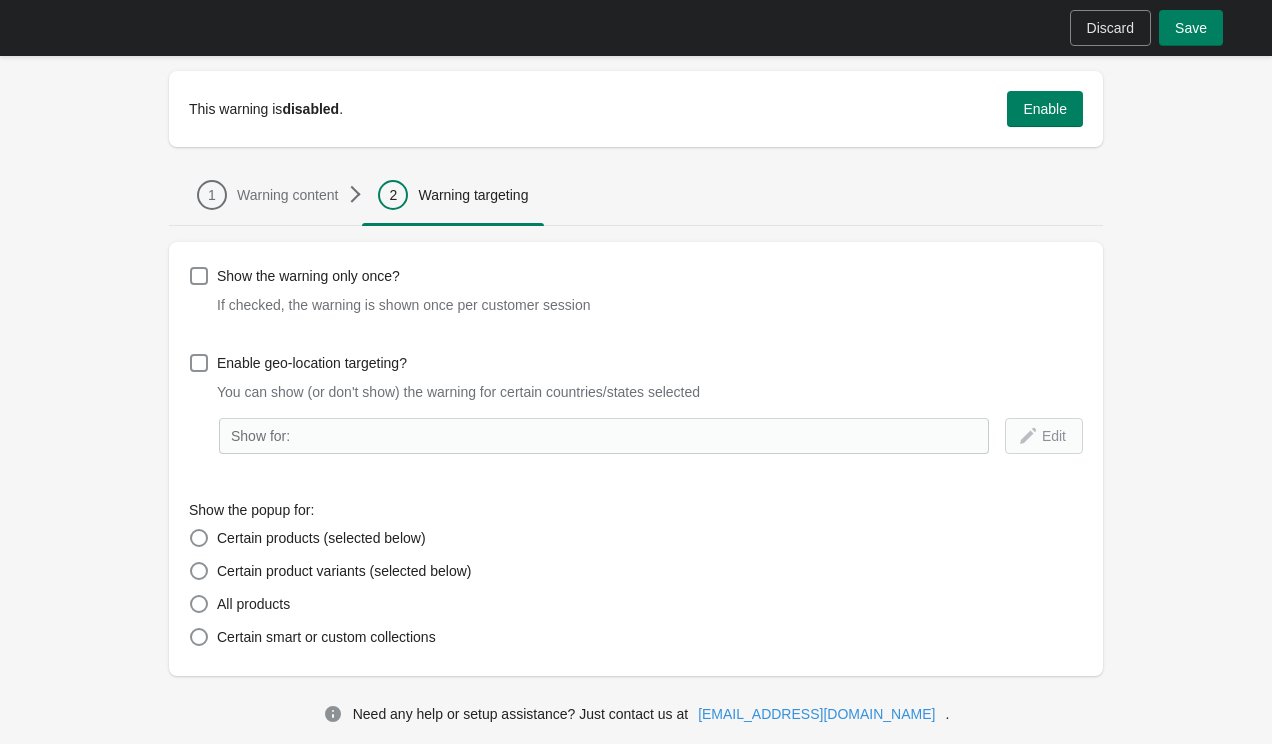 scroll, scrollTop: 0, scrollLeft: 0, axis: both 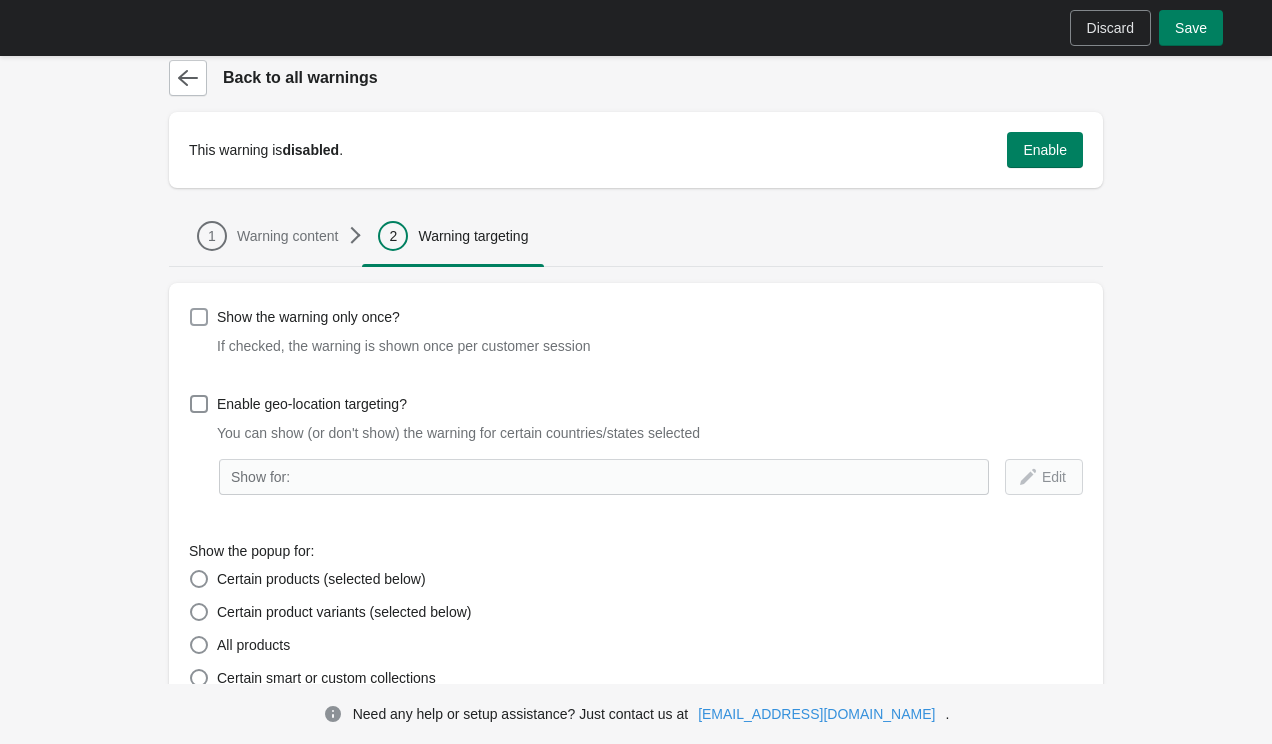 click on "Show the warning only once?" at bounding box center (308, 317) 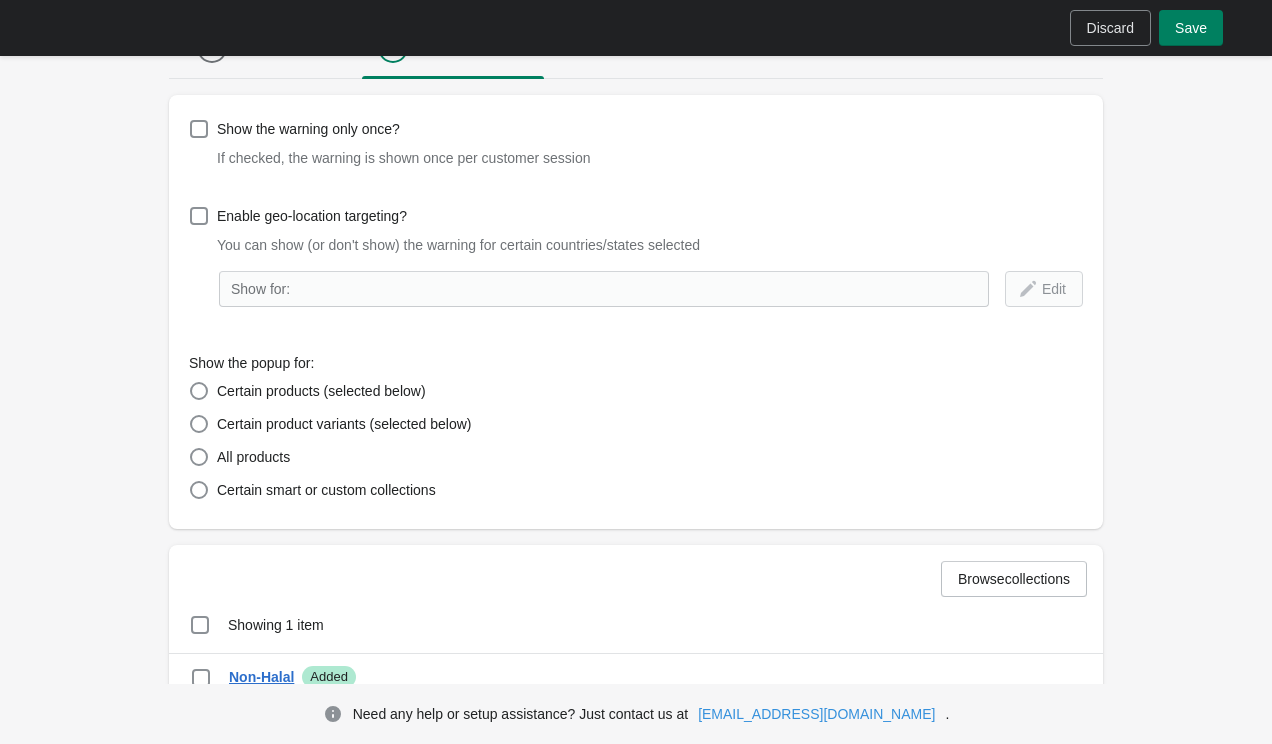 scroll, scrollTop: 341, scrollLeft: 0, axis: vertical 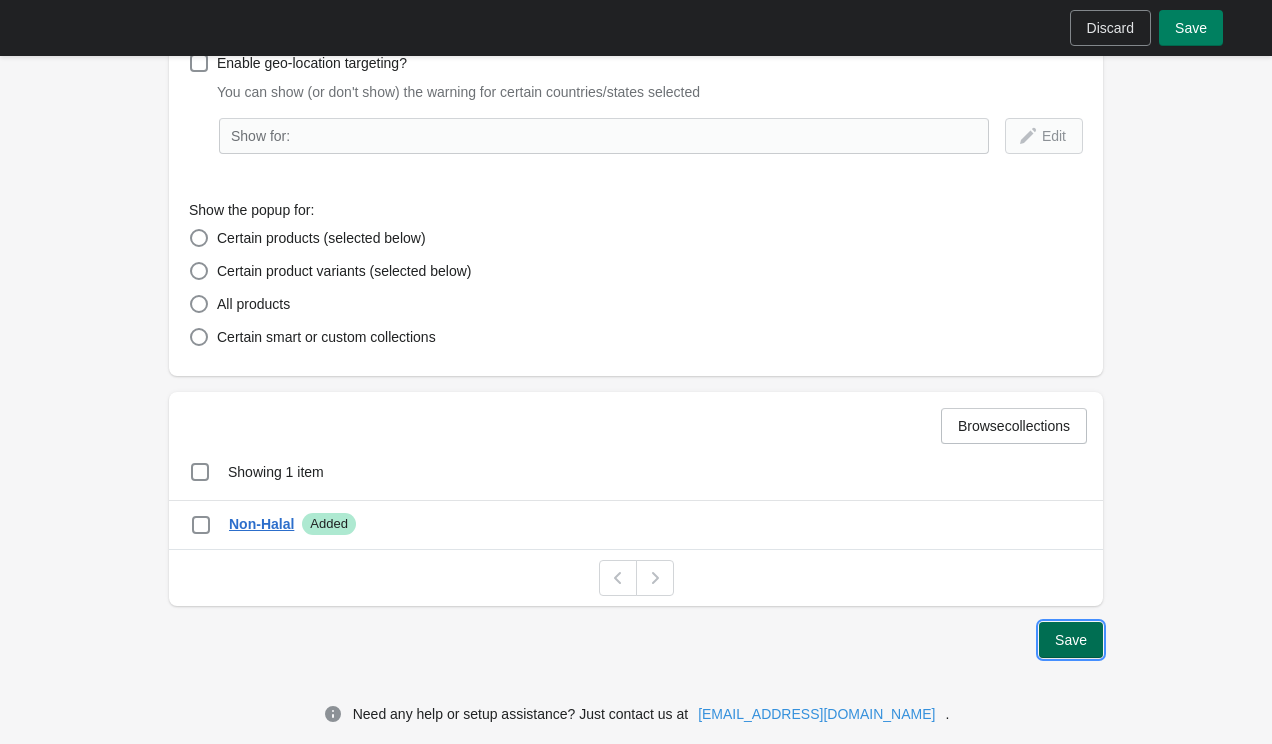 click on "Save" at bounding box center [1071, 640] 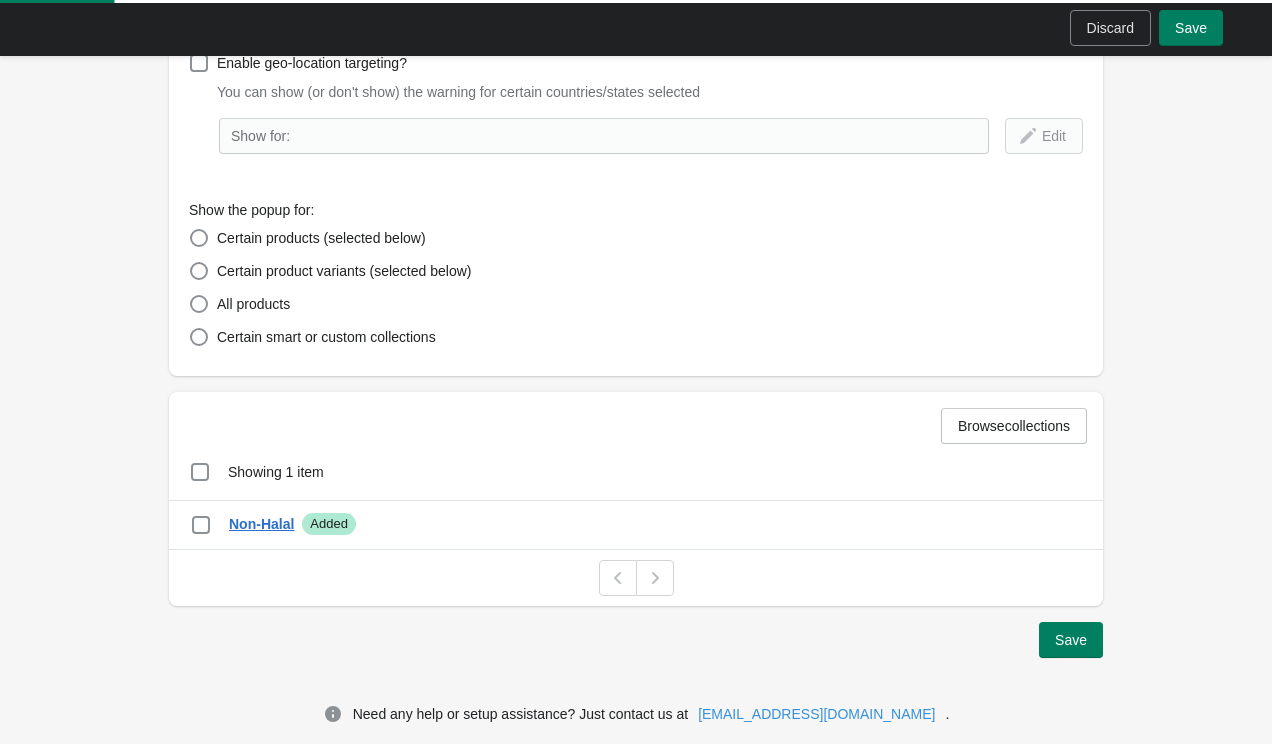 scroll, scrollTop: 0, scrollLeft: 0, axis: both 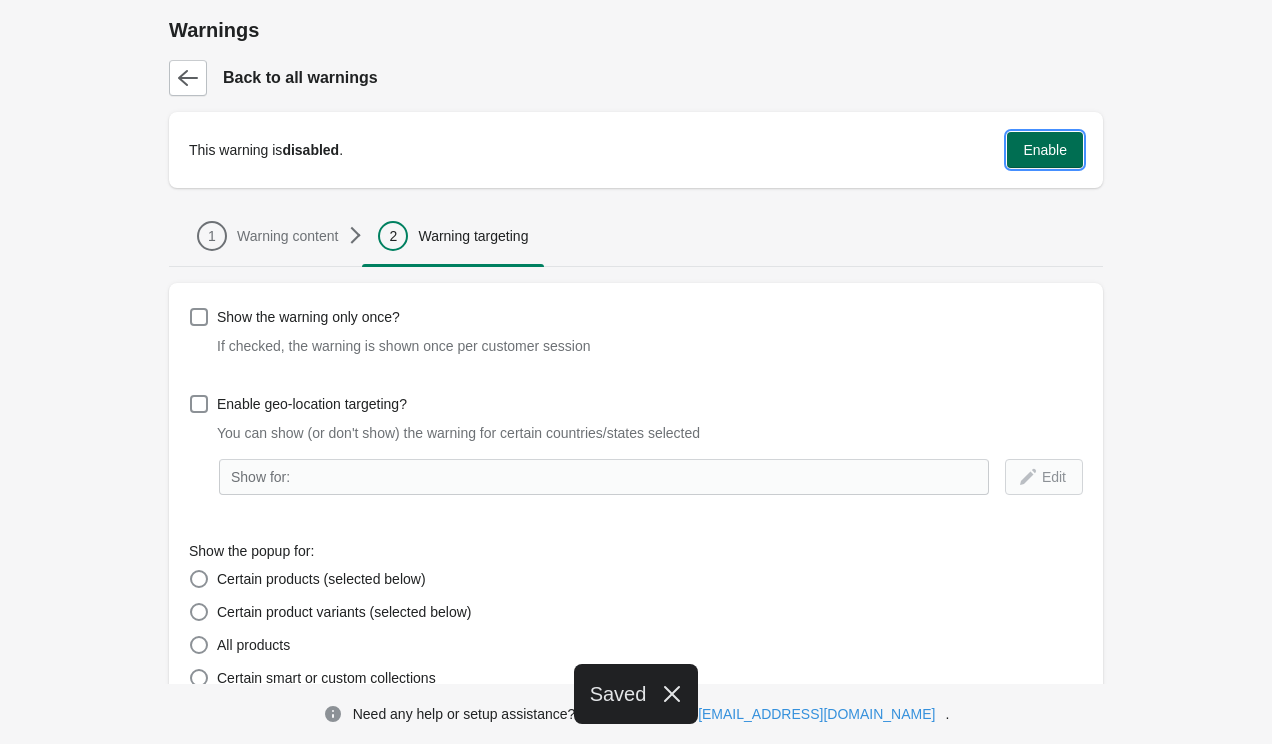 click on "Enable" at bounding box center (1045, 150) 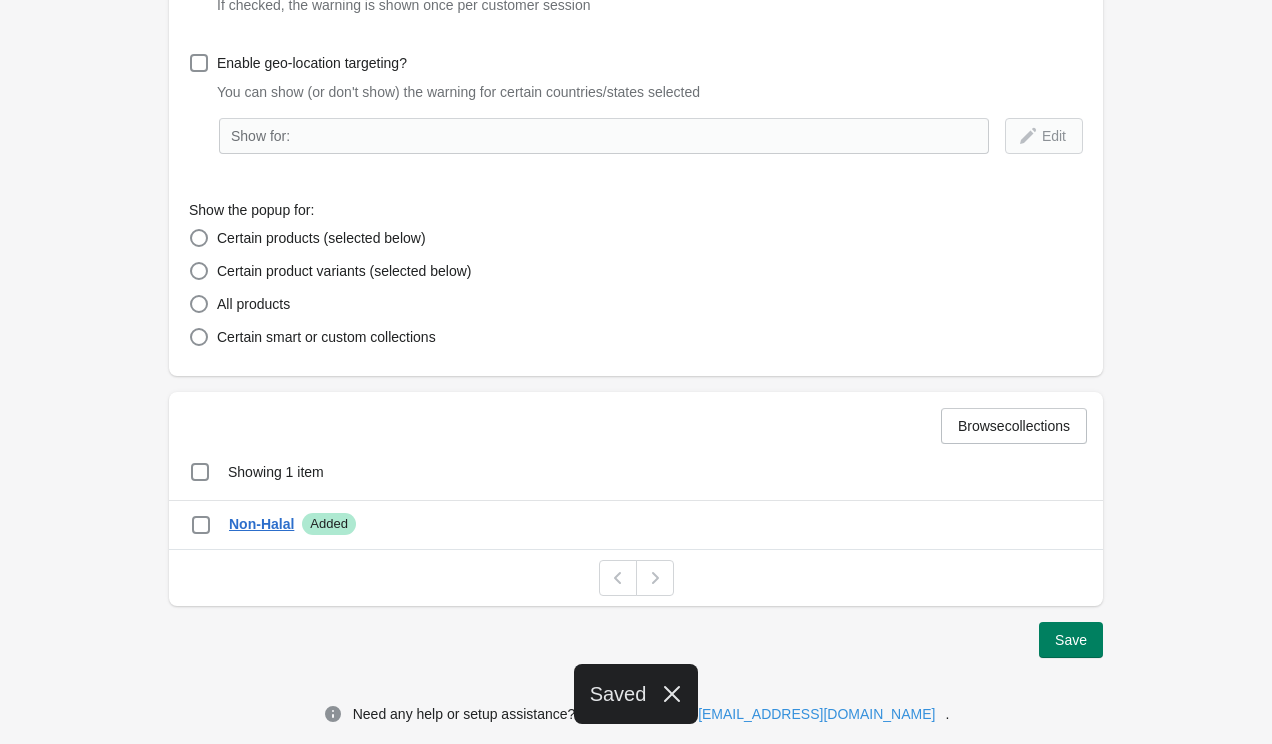 scroll, scrollTop: 0, scrollLeft: 0, axis: both 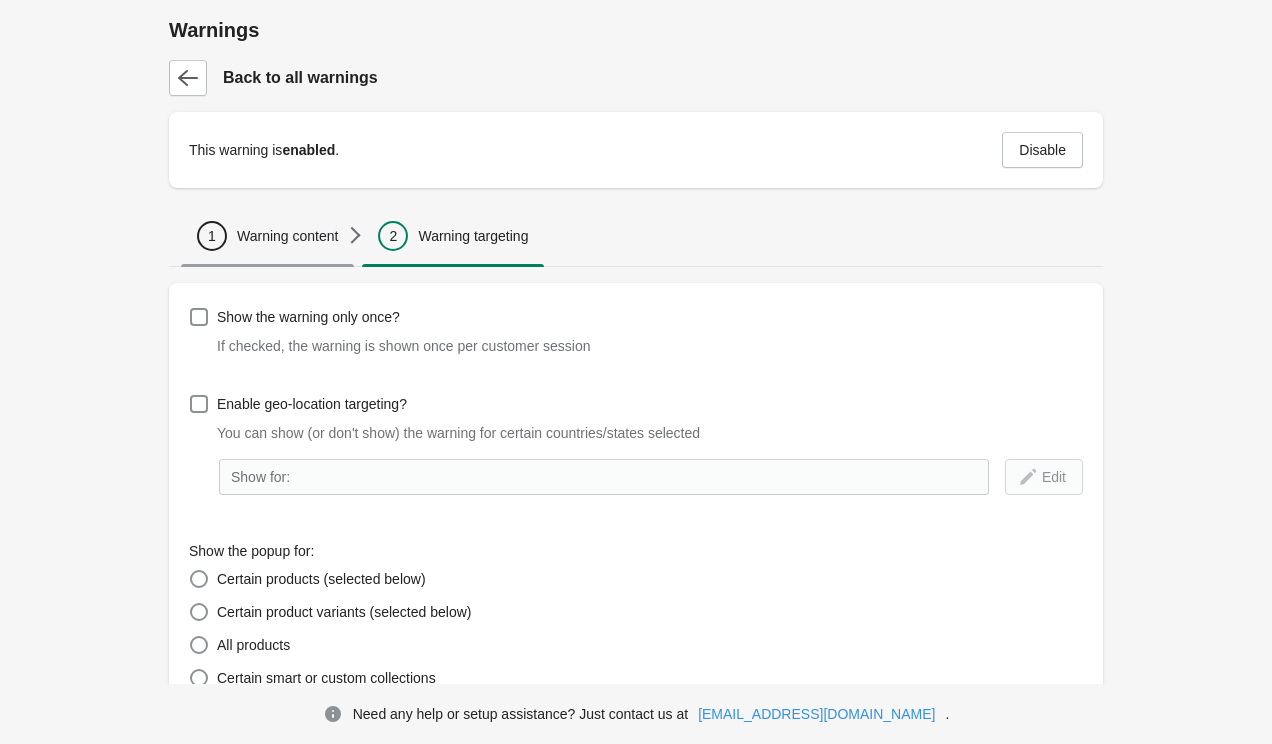 click on "Warning content" at bounding box center (287, 236) 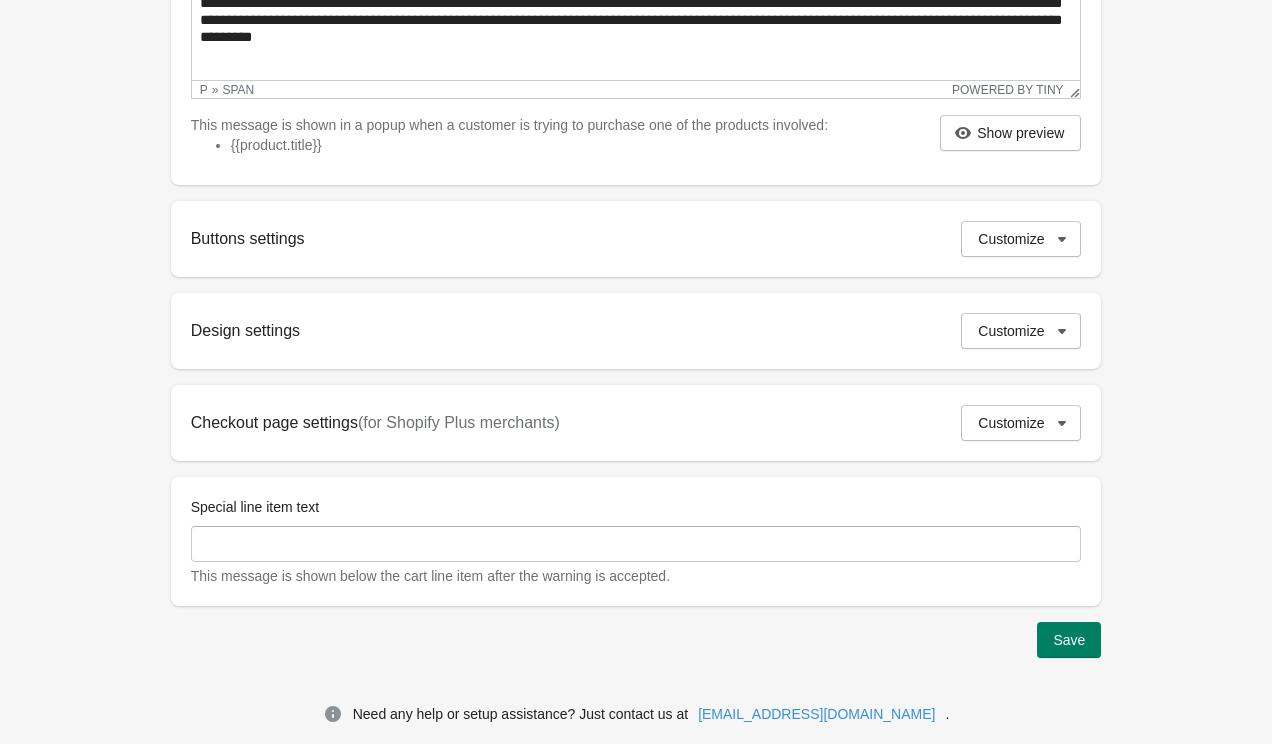 scroll, scrollTop: 604, scrollLeft: 0, axis: vertical 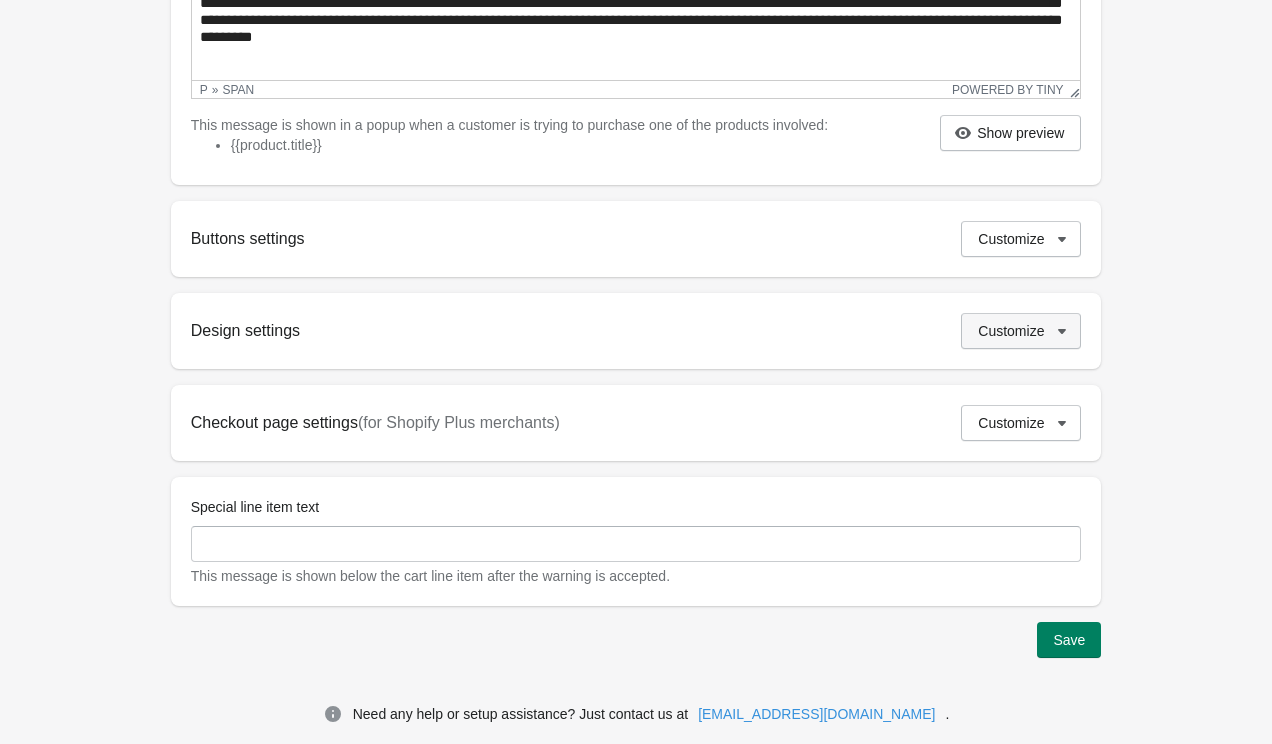 click on "Customize" at bounding box center (1021, 331) 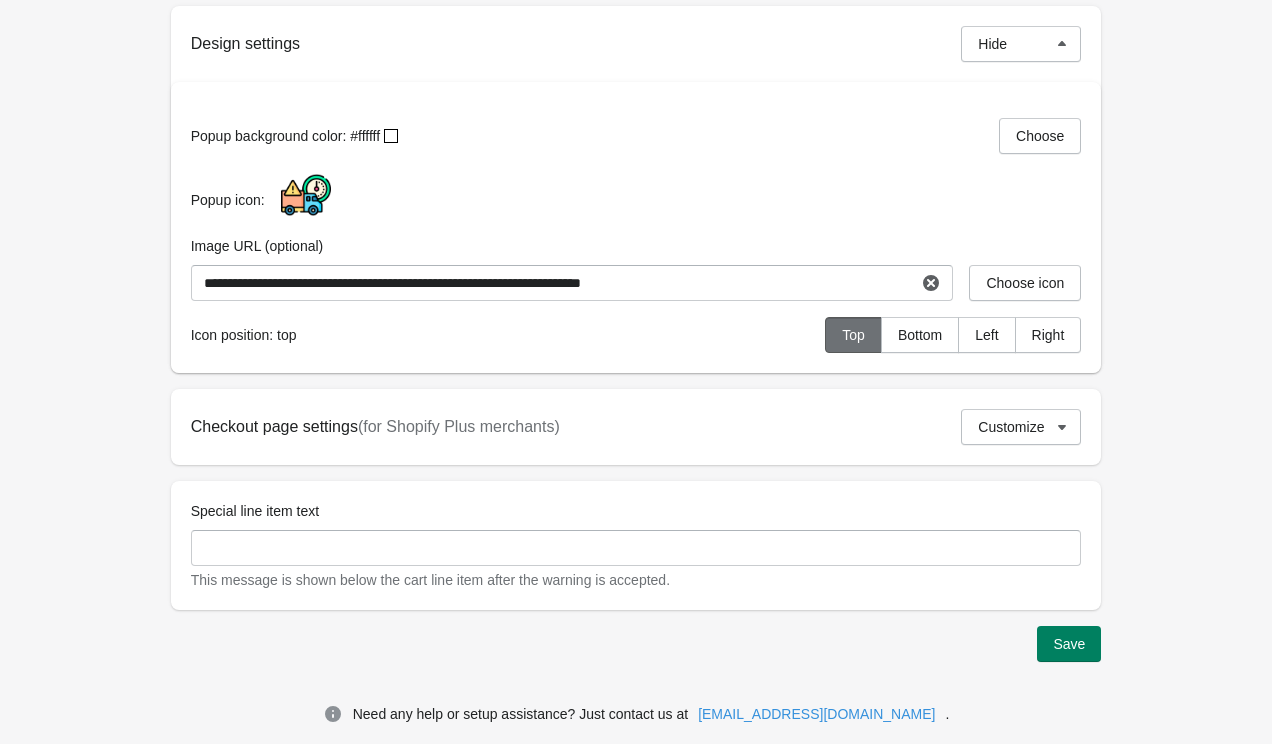 scroll, scrollTop: 895, scrollLeft: 0, axis: vertical 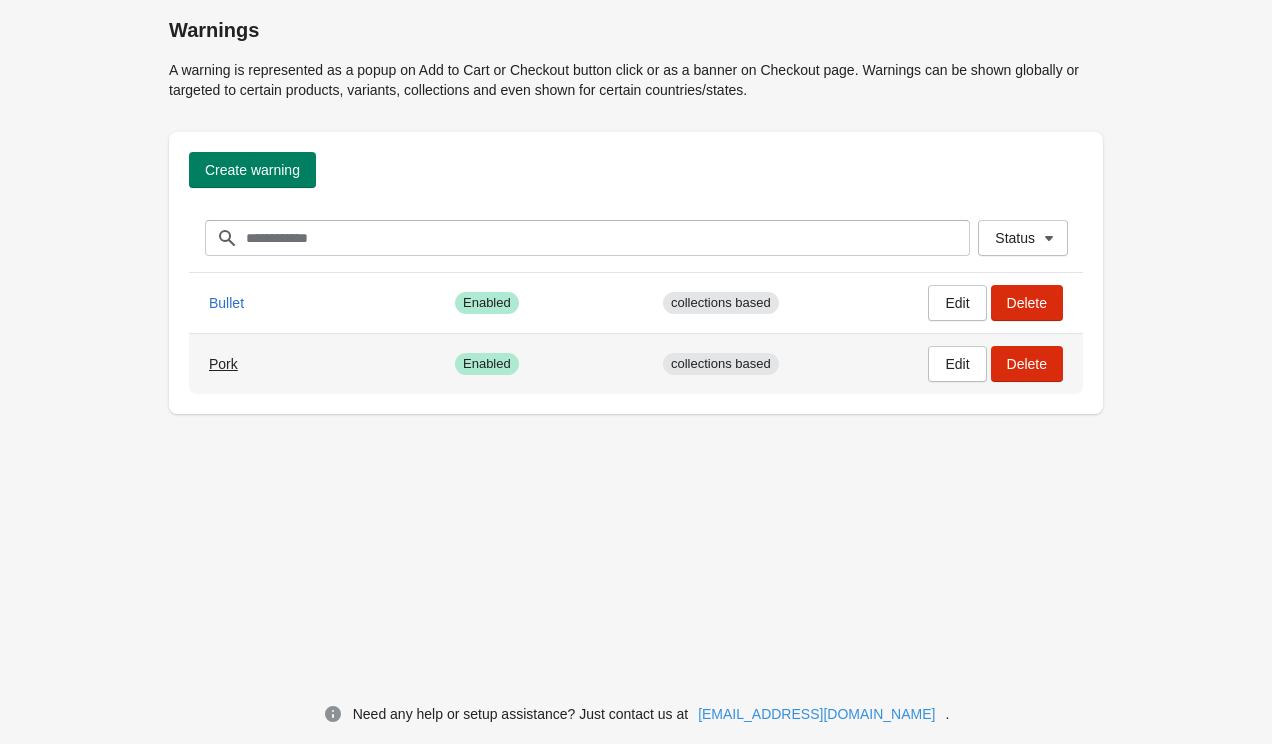 click on "Pork" at bounding box center [223, 364] 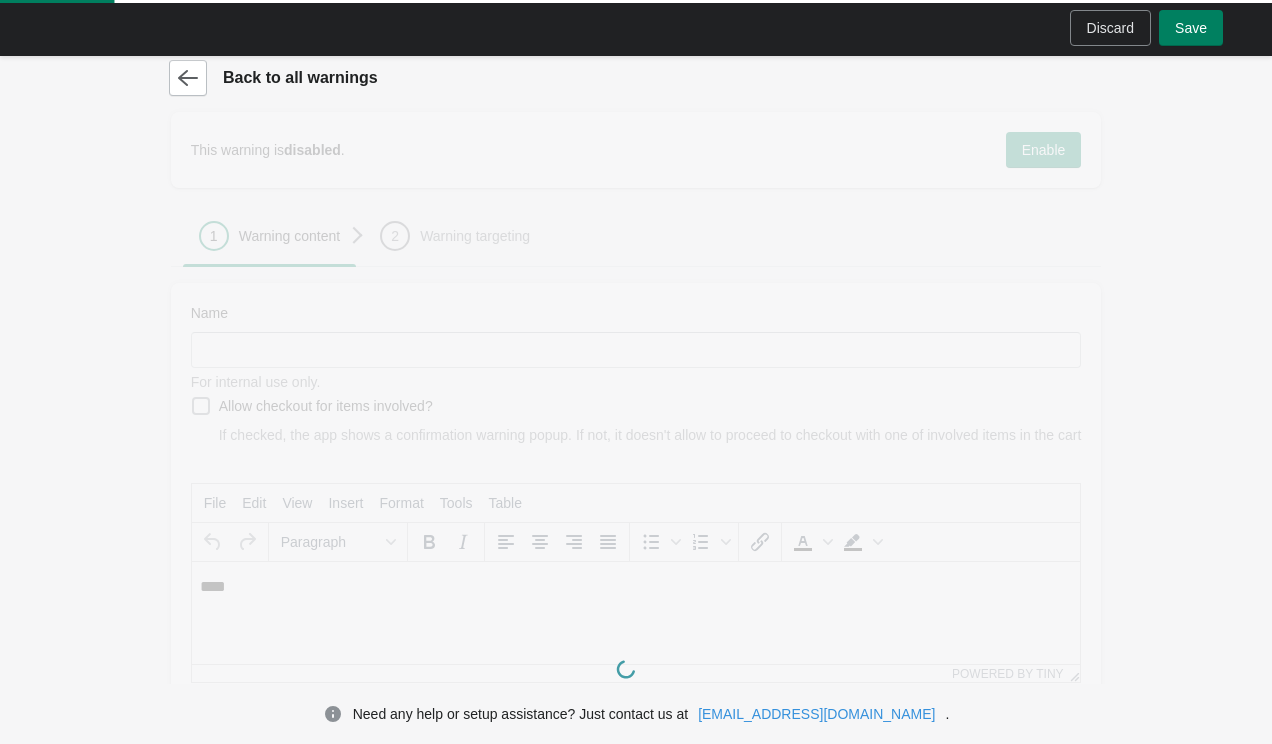 scroll, scrollTop: 0, scrollLeft: 0, axis: both 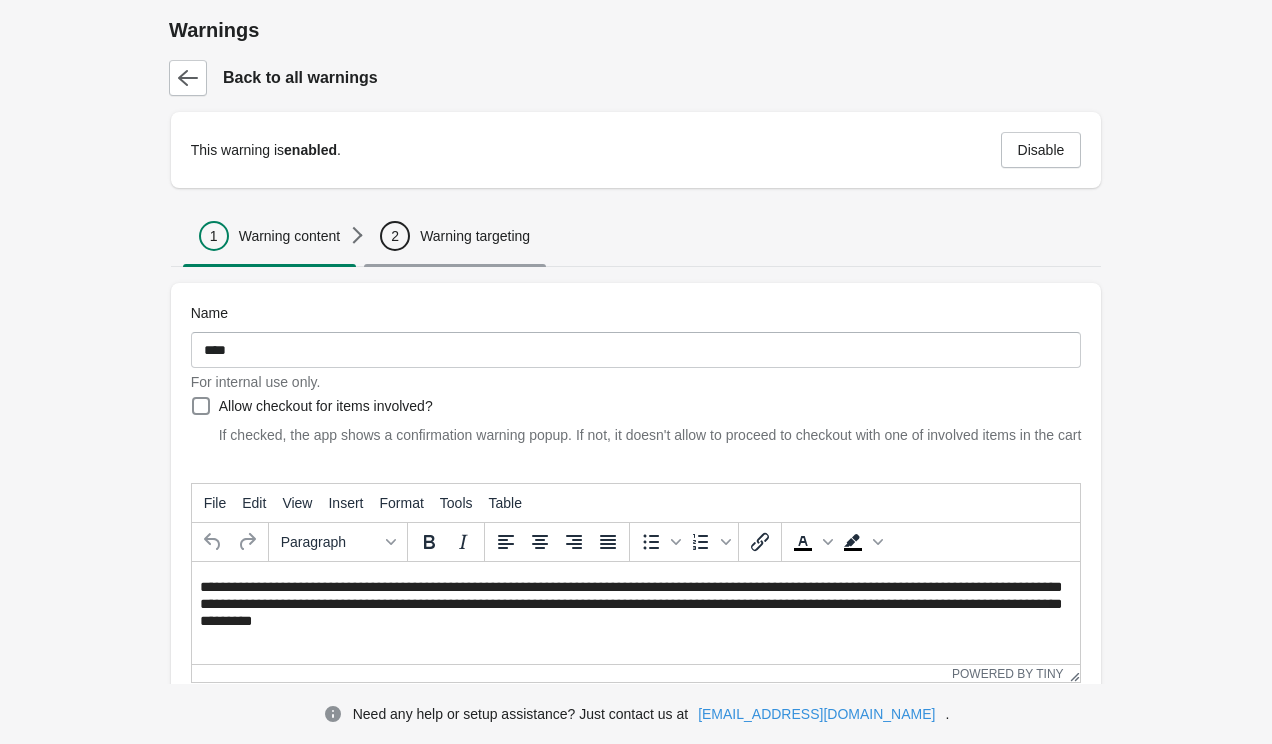 click on "Warning targeting" at bounding box center [475, 236] 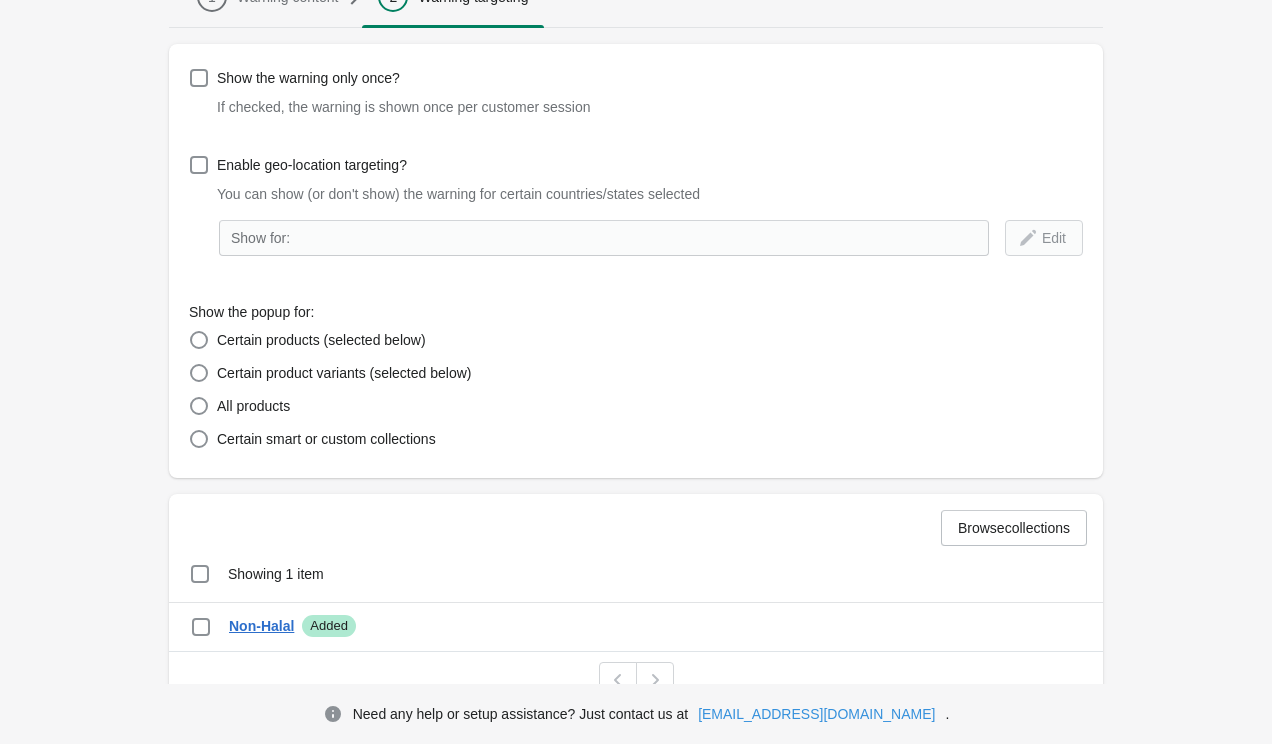 scroll, scrollTop: 341, scrollLeft: 0, axis: vertical 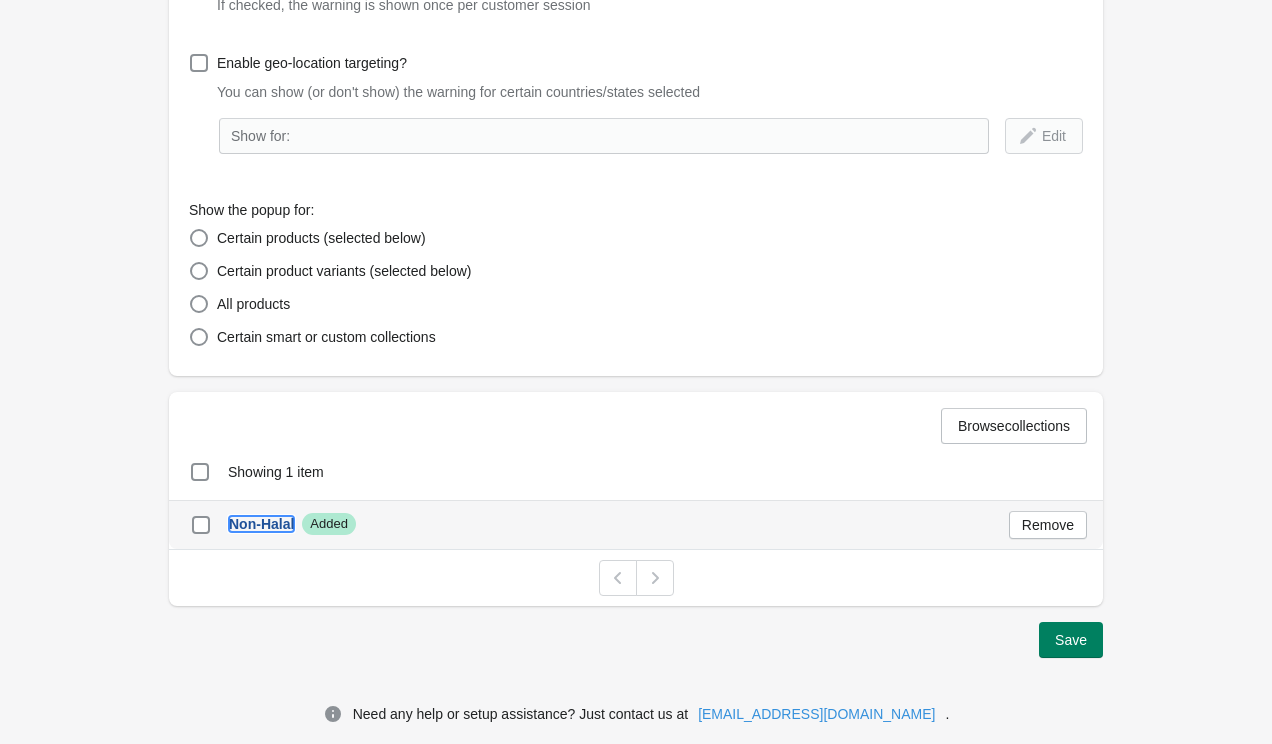 click on "Non-Halal" at bounding box center (261, 524) 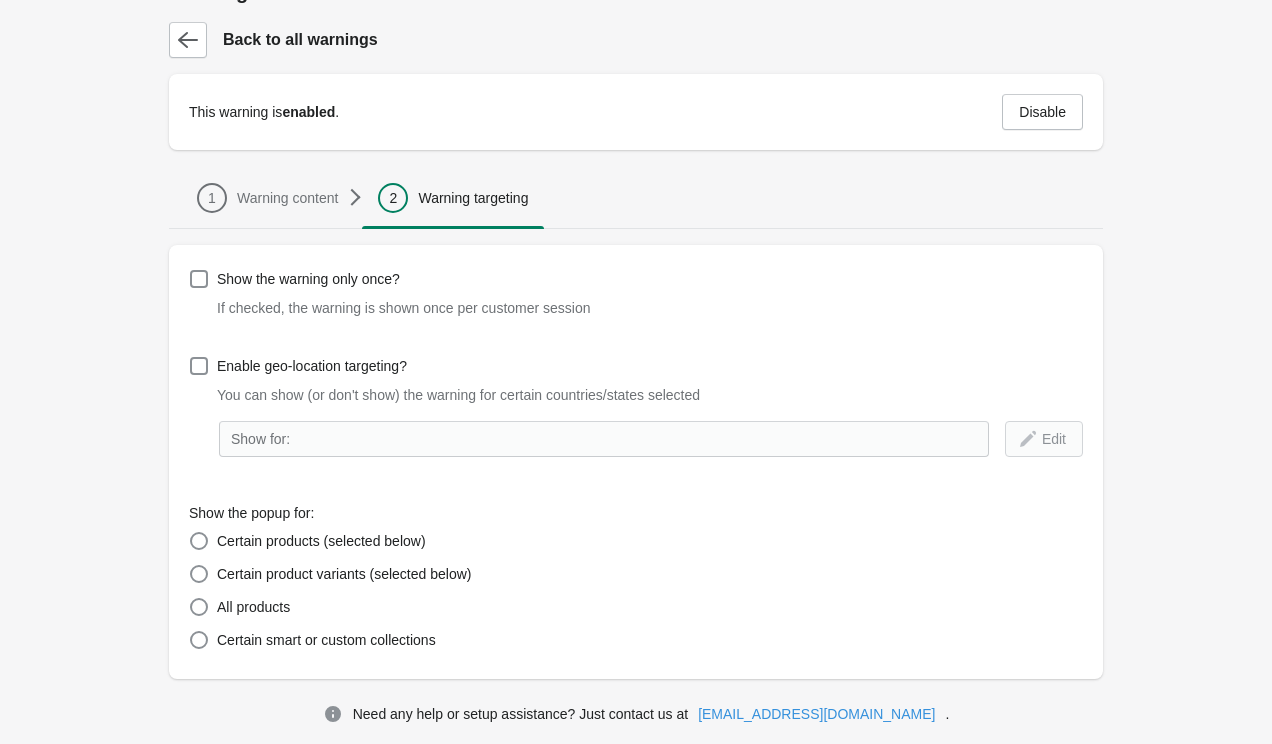 scroll, scrollTop: 0, scrollLeft: 0, axis: both 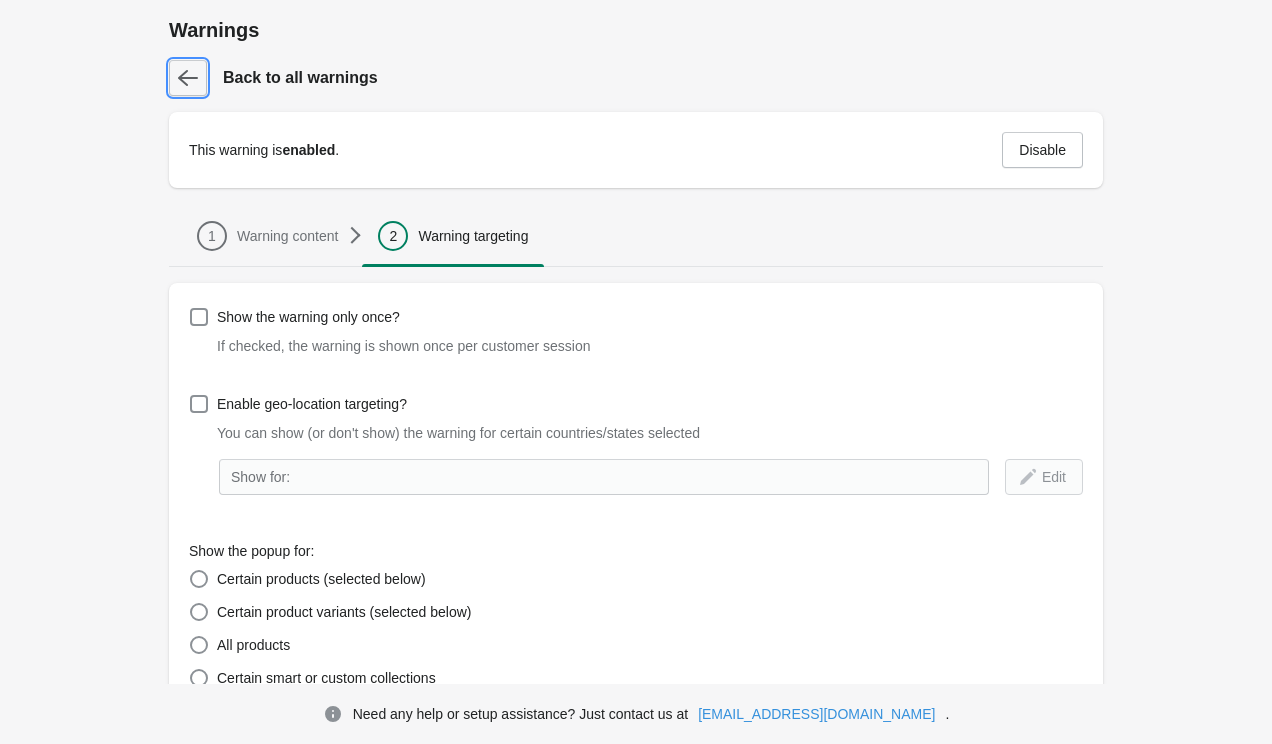 click 